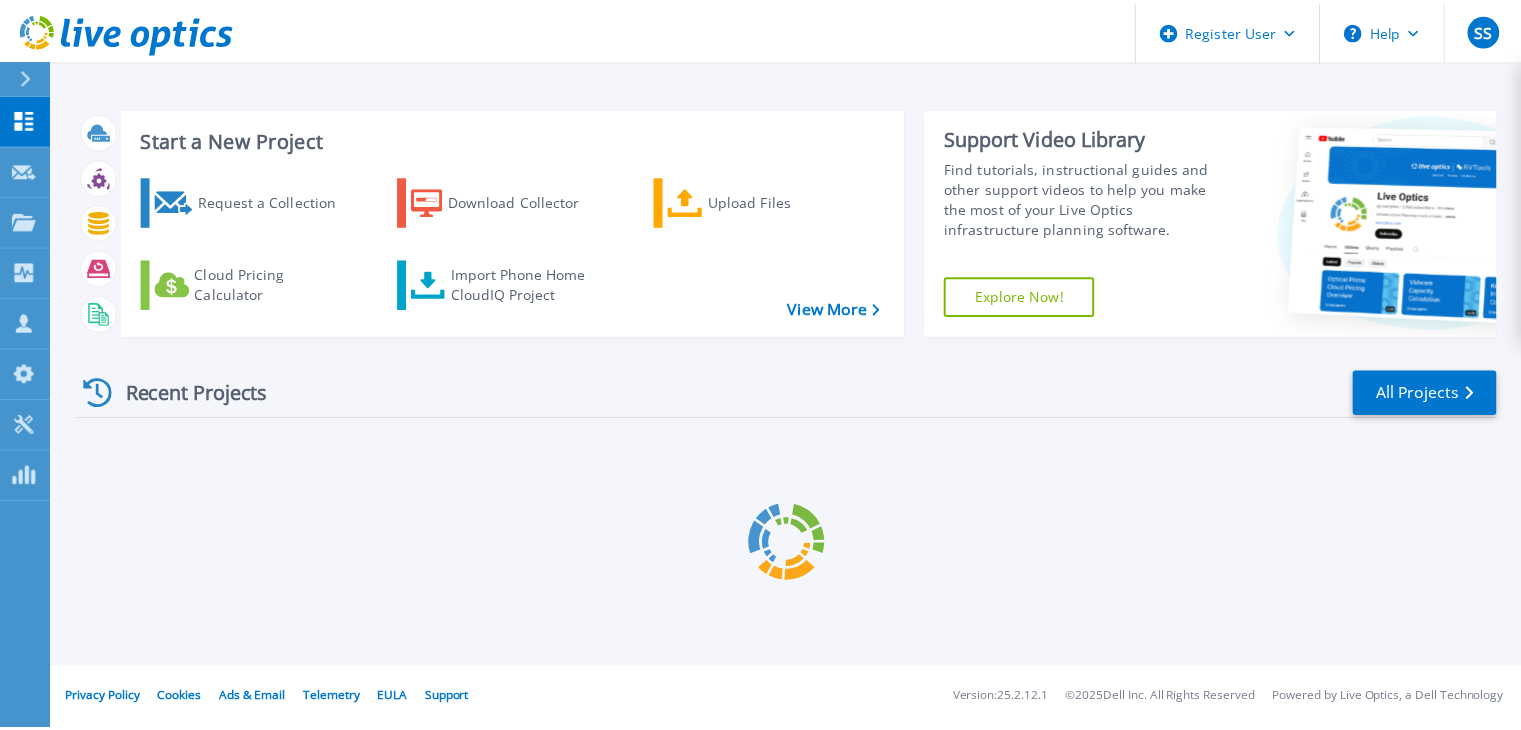 scroll, scrollTop: 0, scrollLeft: 0, axis: both 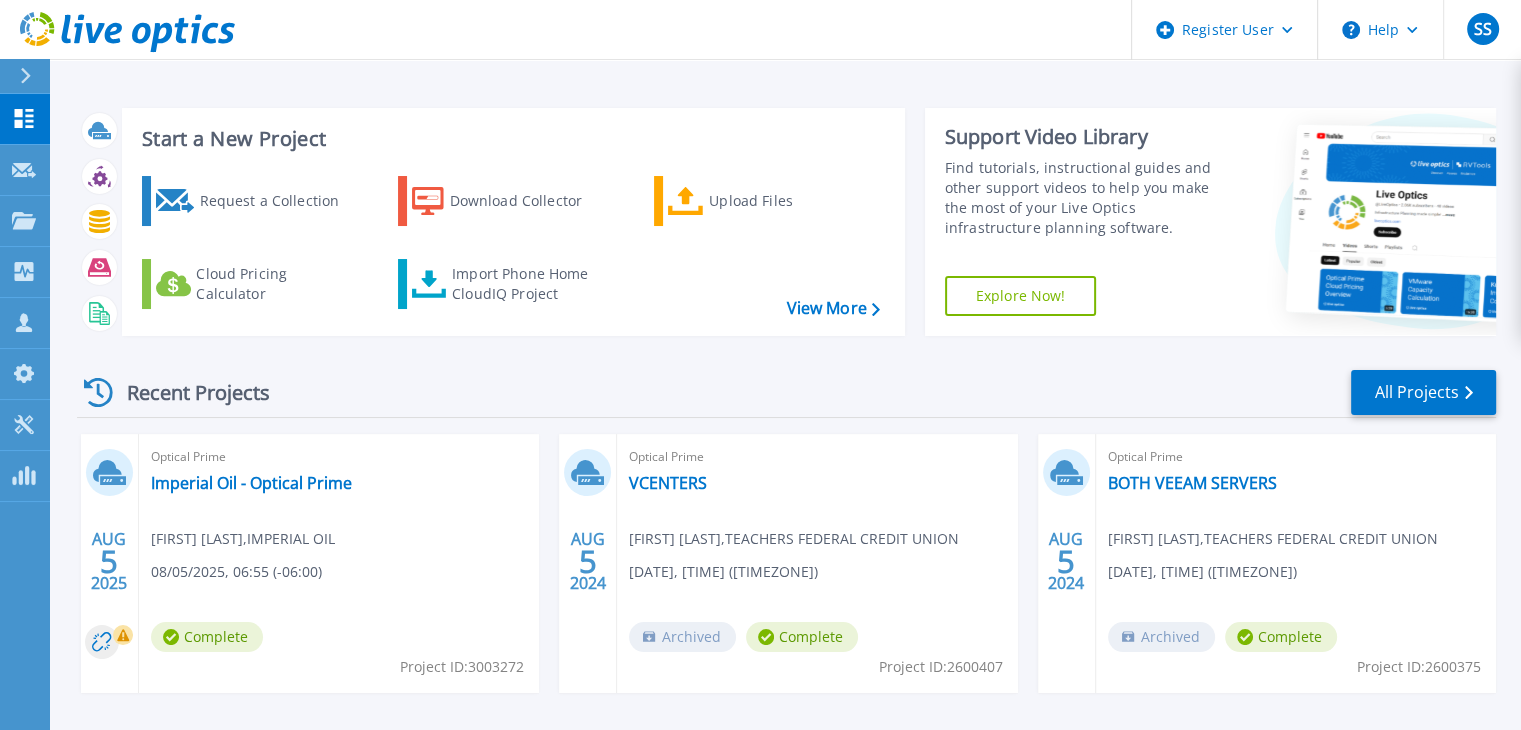 click on "08/05/2025, 06:55 (-06:00)" at bounding box center [236, 572] 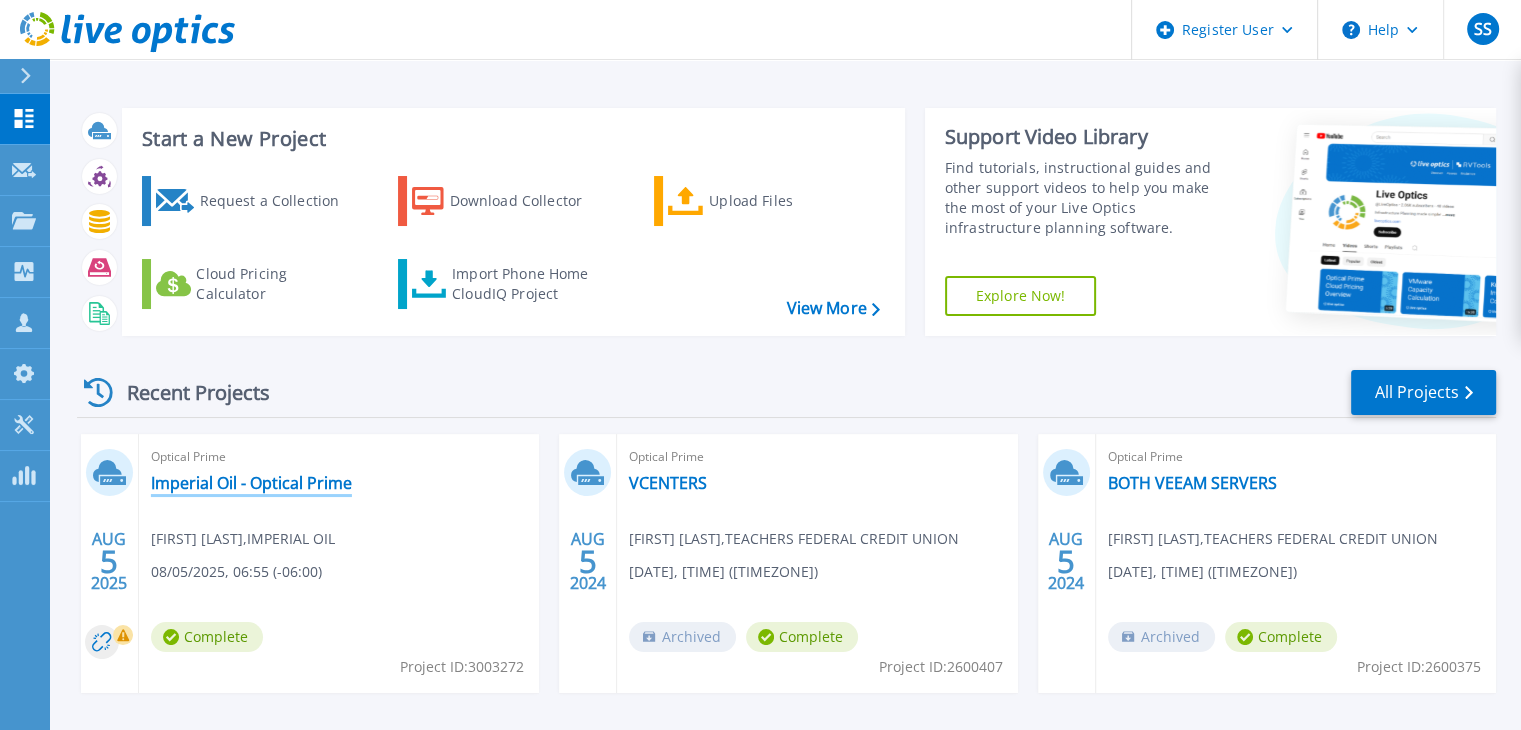click on "Imperial Oil - Optical Prime" at bounding box center (251, 483) 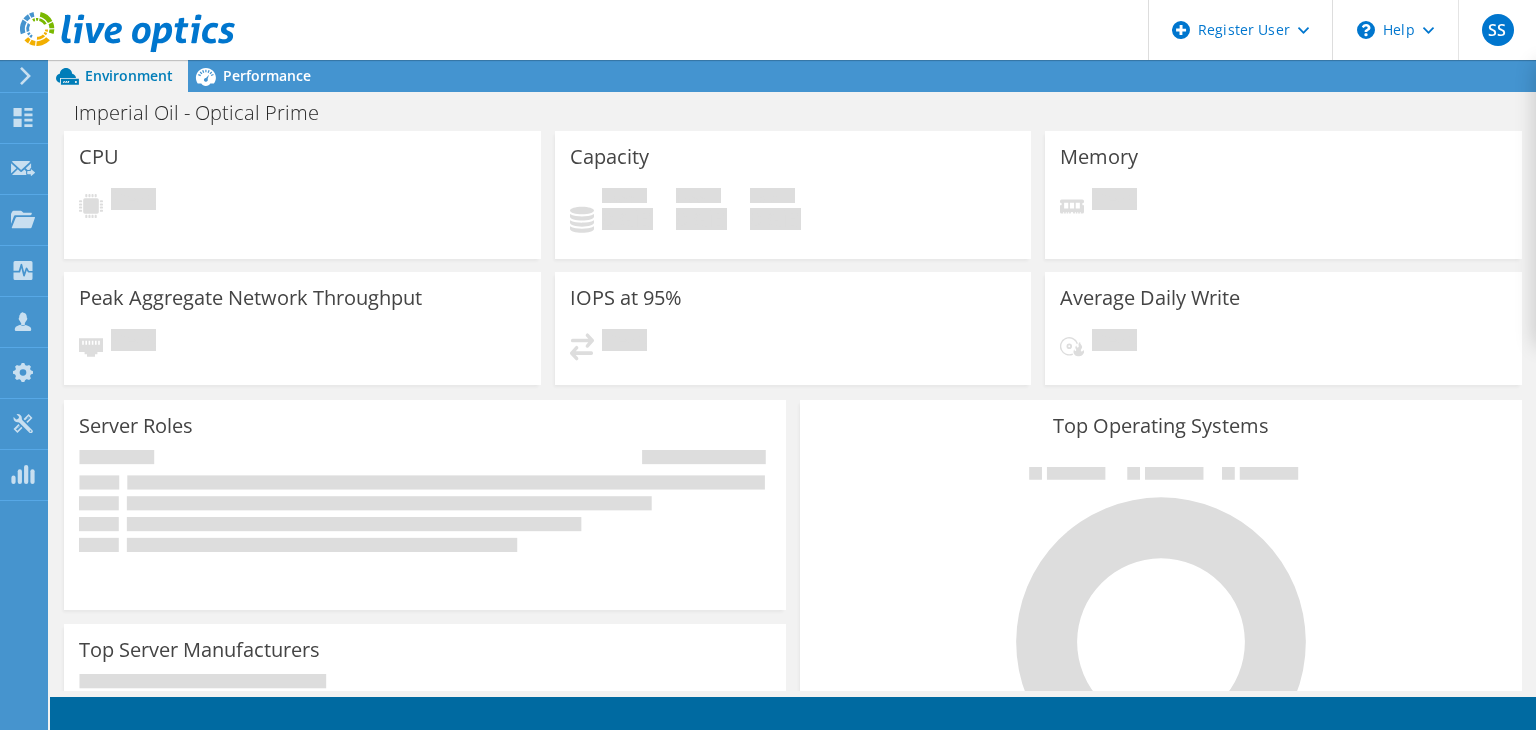 scroll, scrollTop: 0, scrollLeft: 0, axis: both 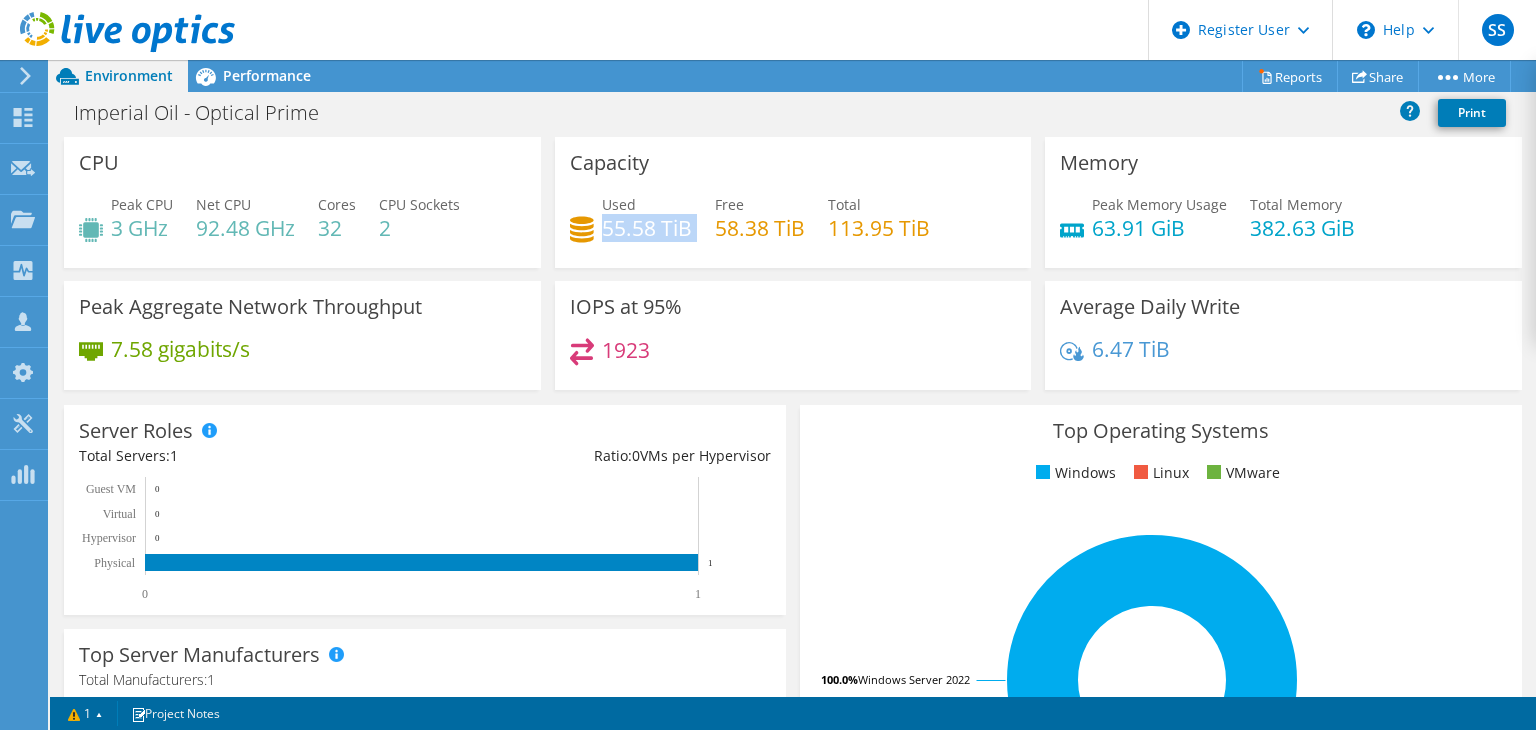 drag, startPoint x: 600, startPoint y: 233, endPoint x: 688, endPoint y: 233, distance: 88 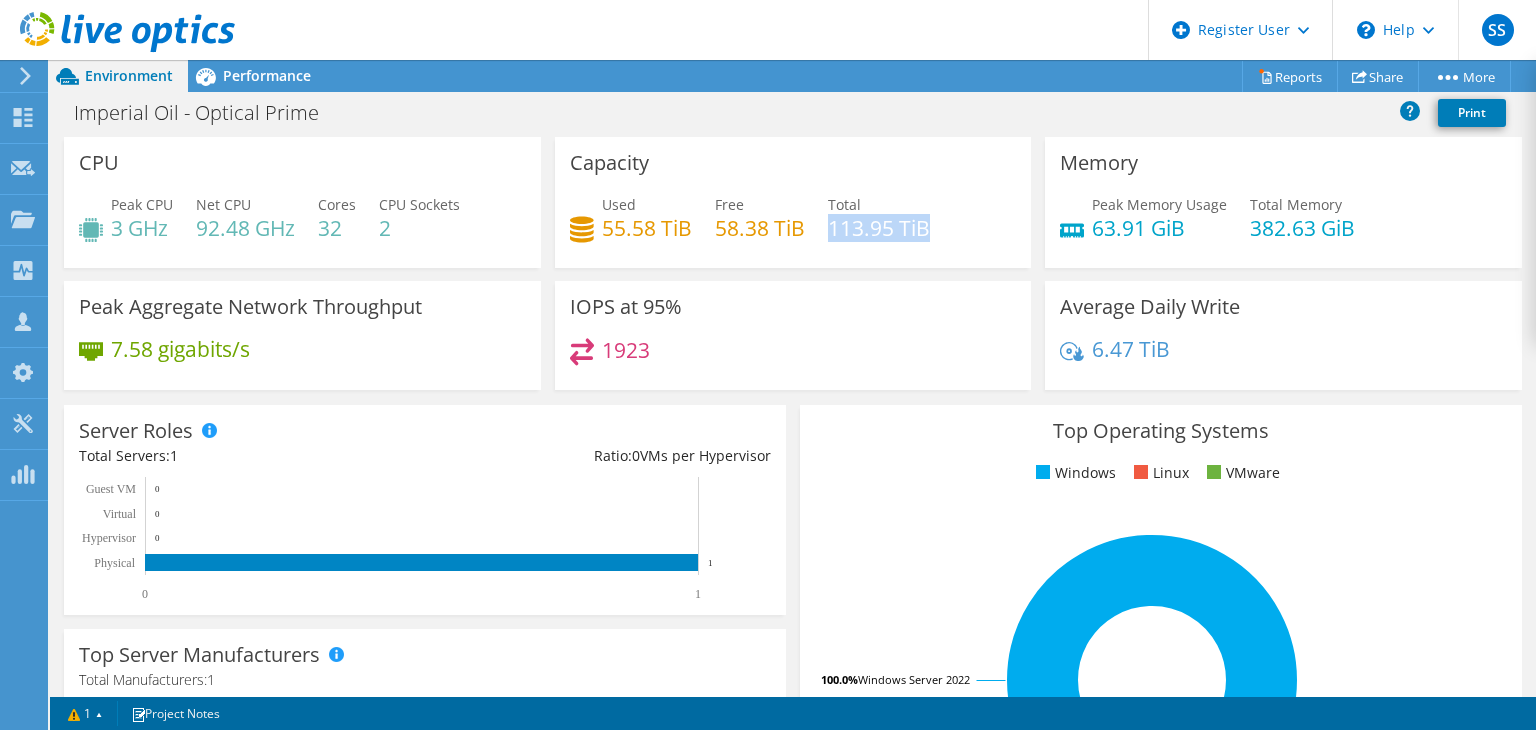 drag, startPoint x: 824, startPoint y: 226, endPoint x: 921, endPoint y: 229, distance: 97.04638 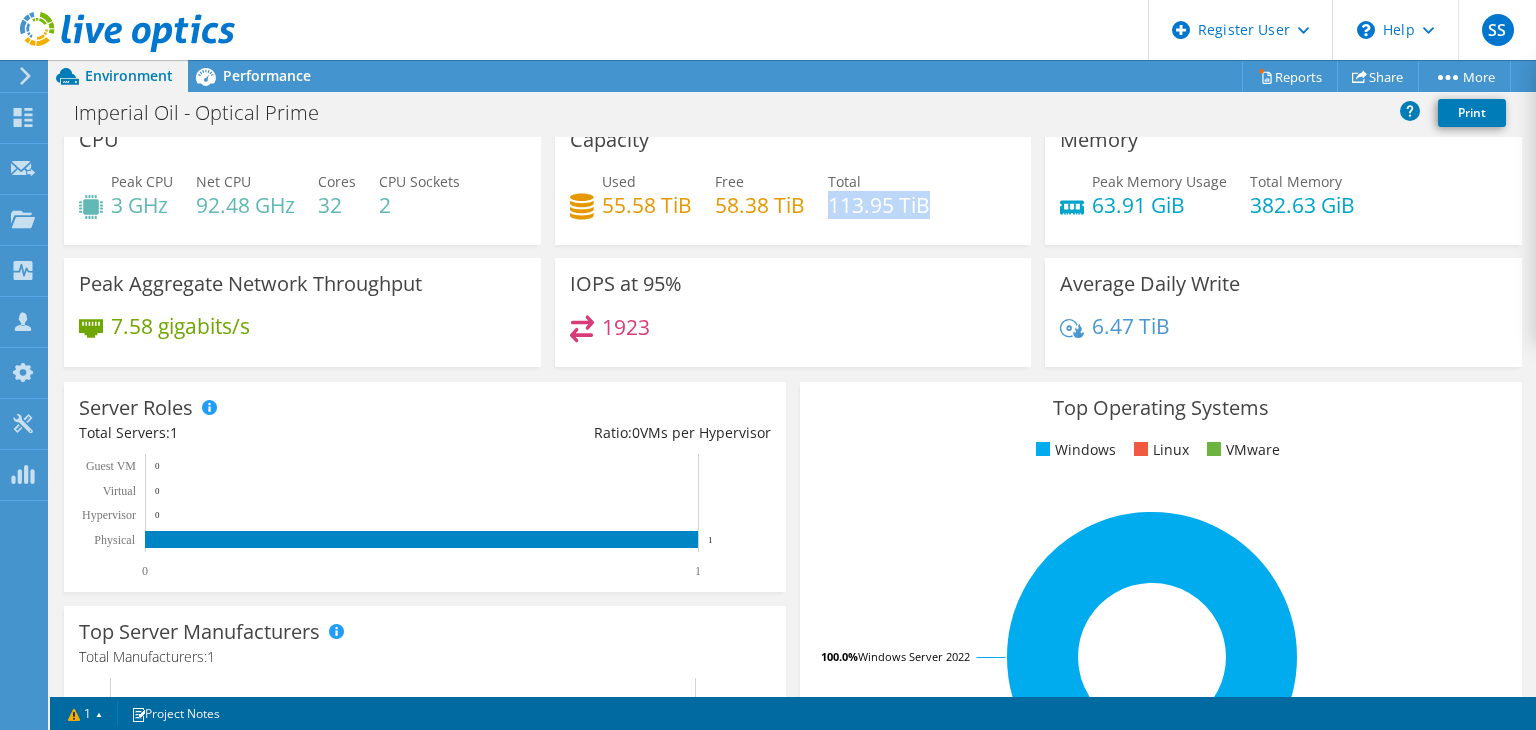 scroll, scrollTop: 0, scrollLeft: 0, axis: both 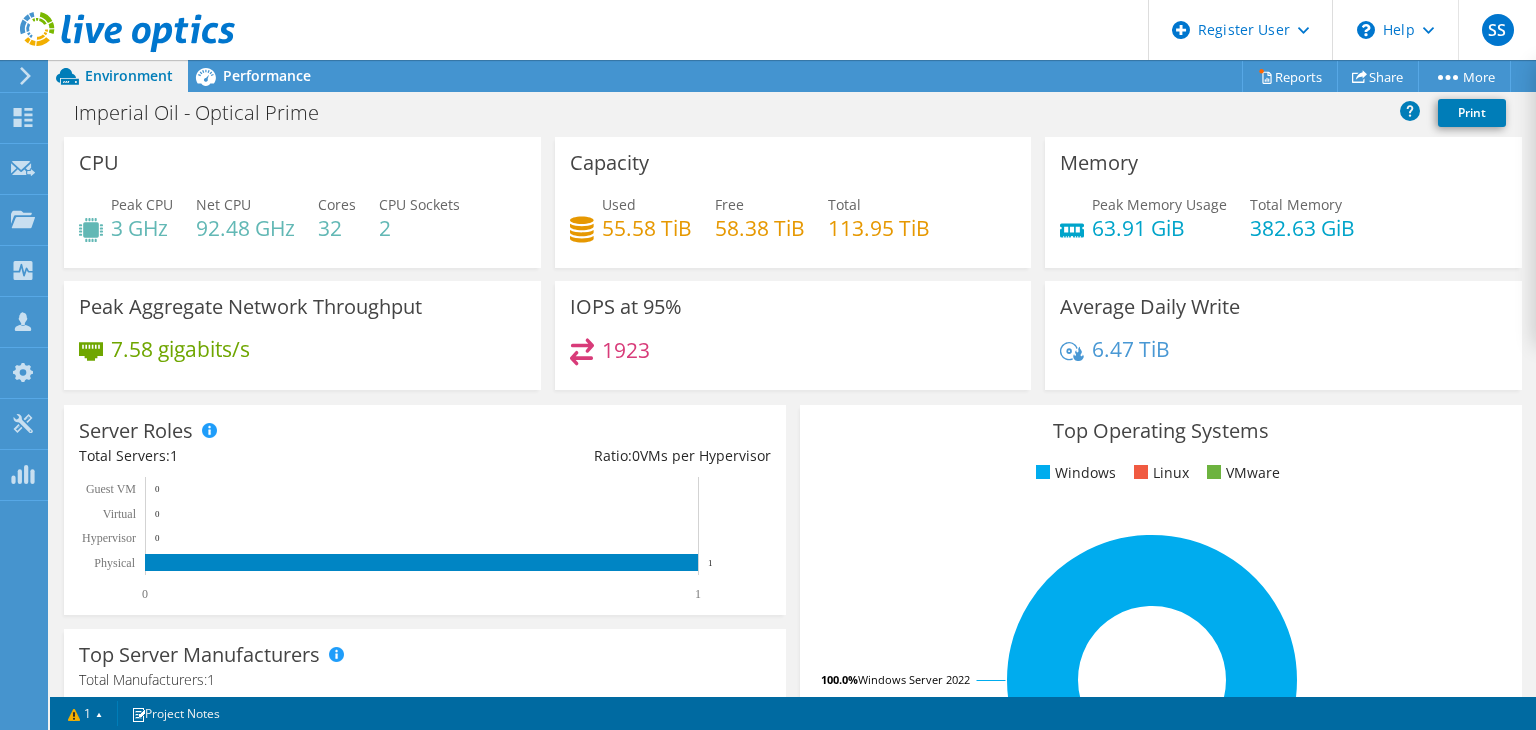 click on "Used
55.58 TiB
Free
58.38 TiB
Total
113.95 TiB" at bounding box center [793, 226] 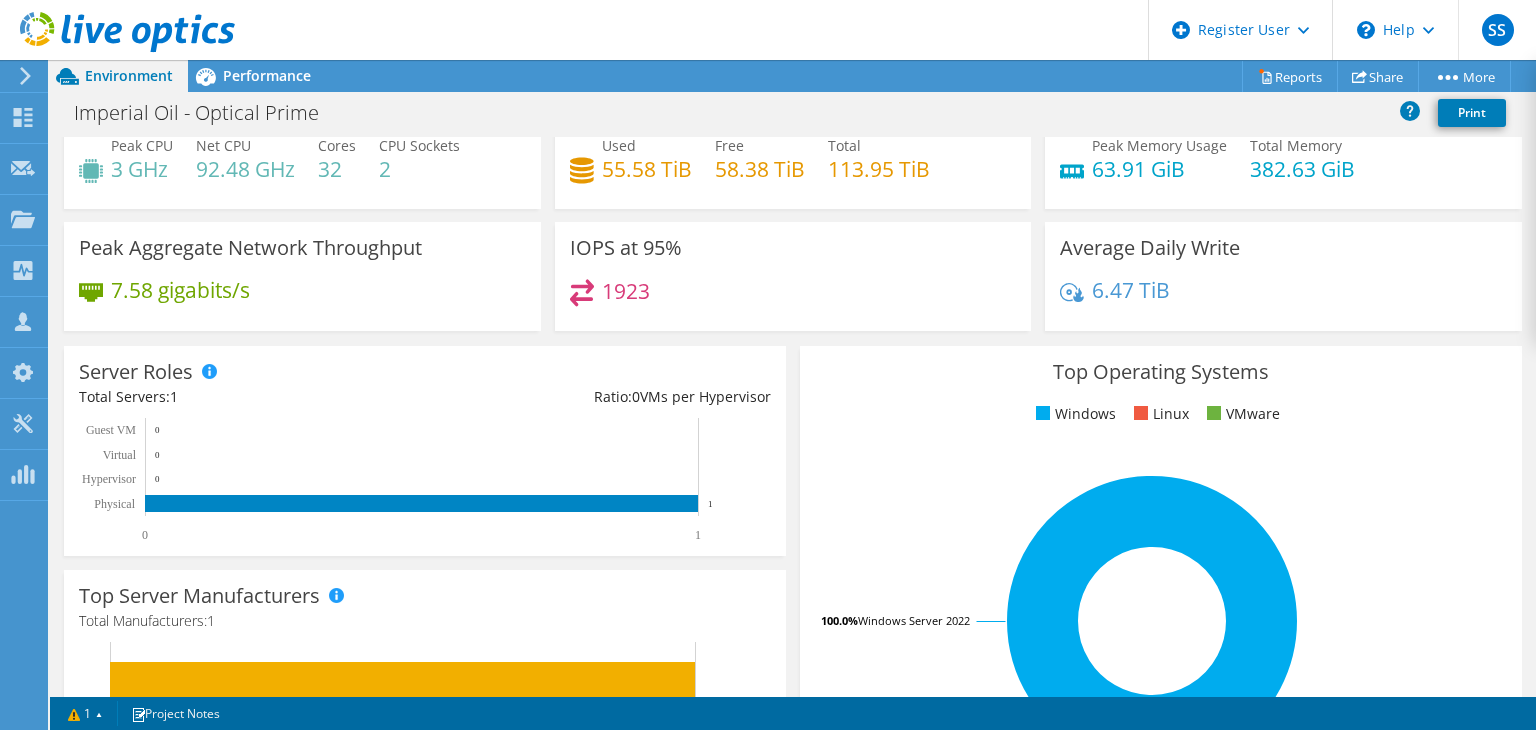 scroll, scrollTop: 0, scrollLeft: 0, axis: both 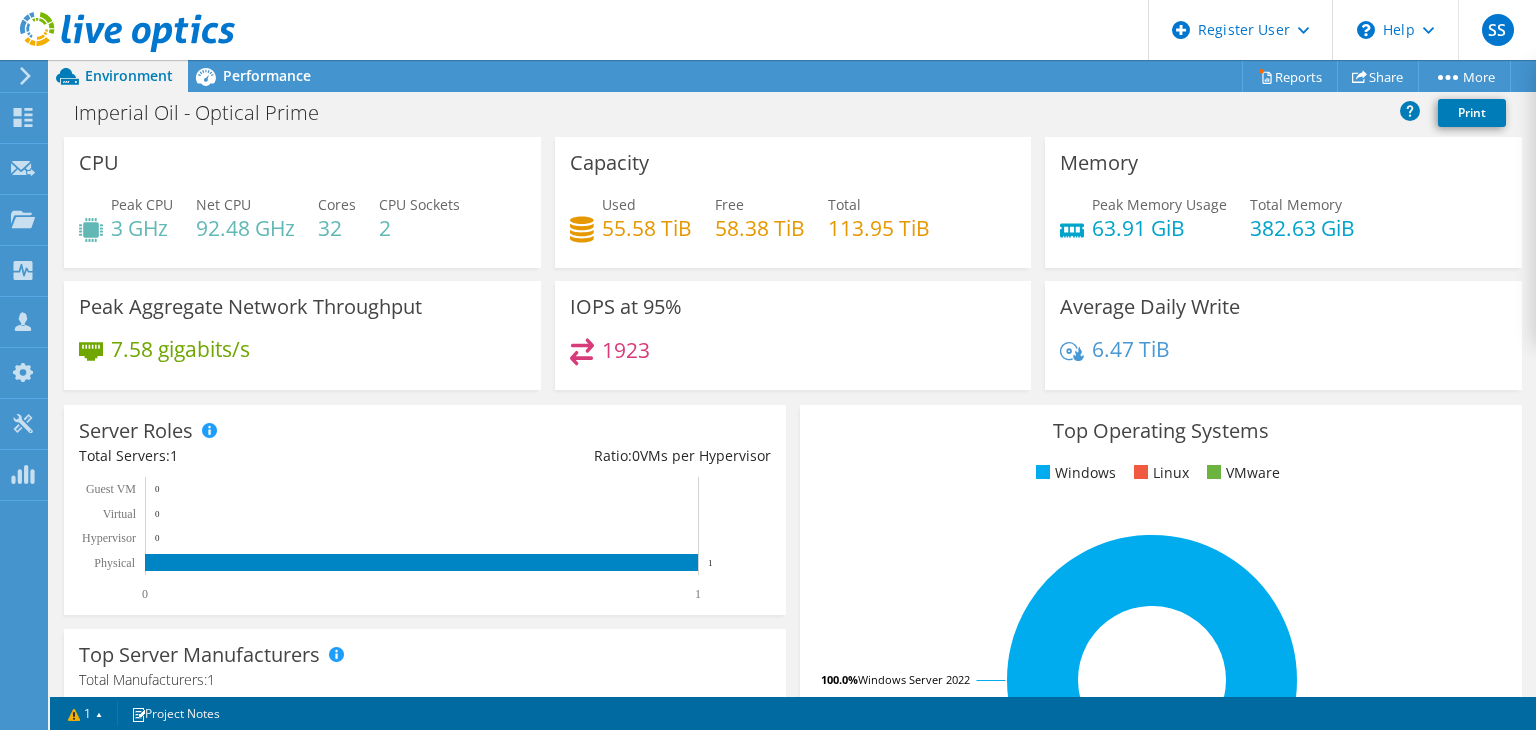click 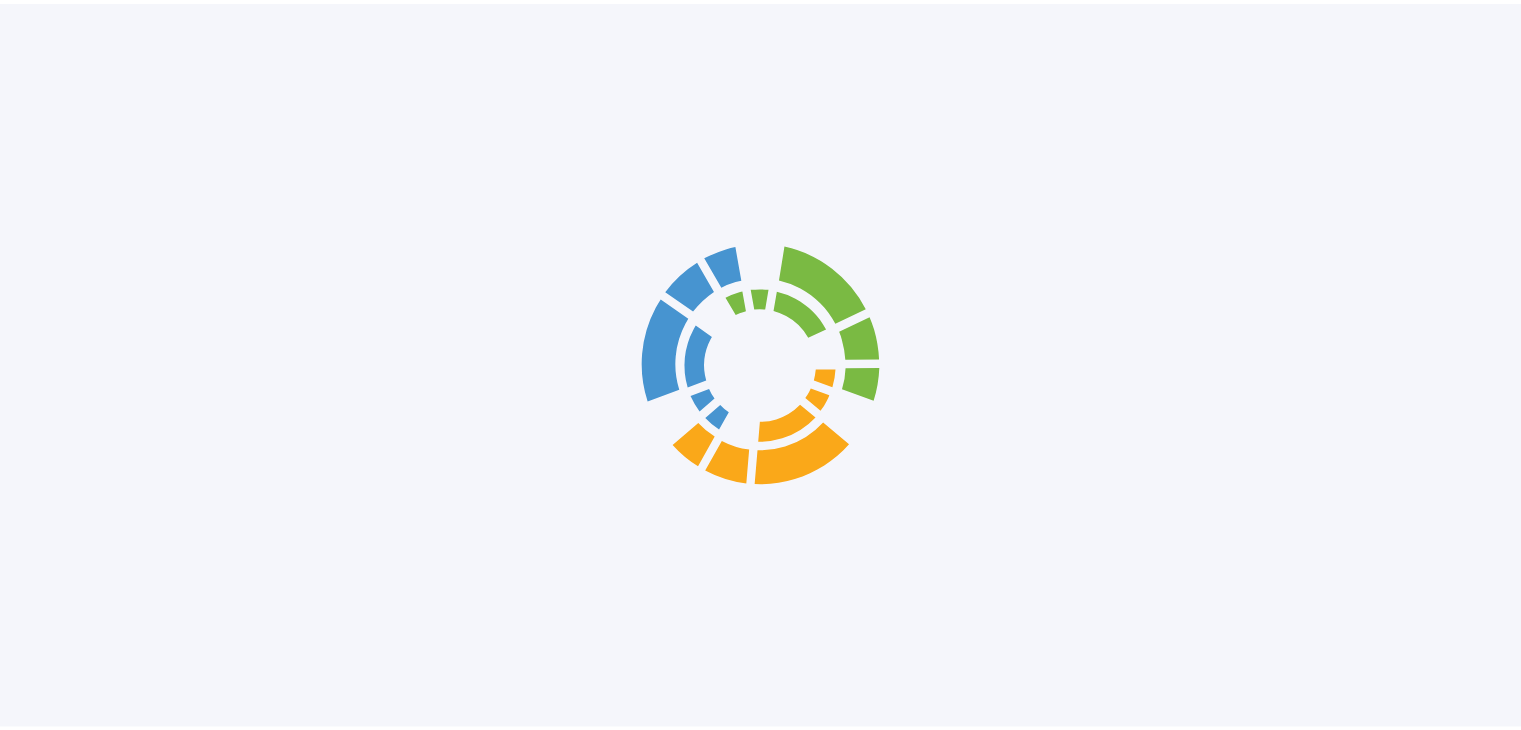 scroll, scrollTop: 0, scrollLeft: 0, axis: both 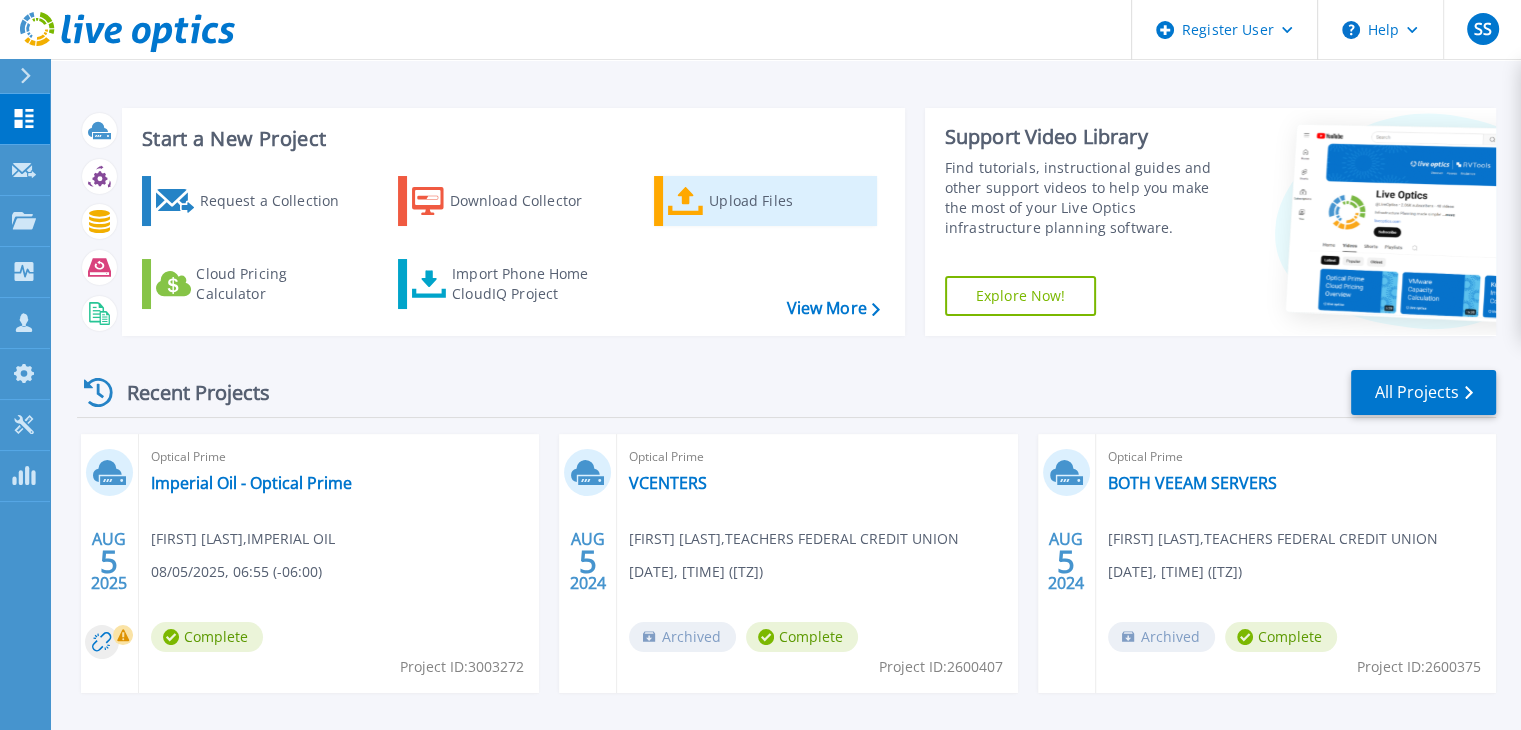click on "Upload Files" at bounding box center [789, 201] 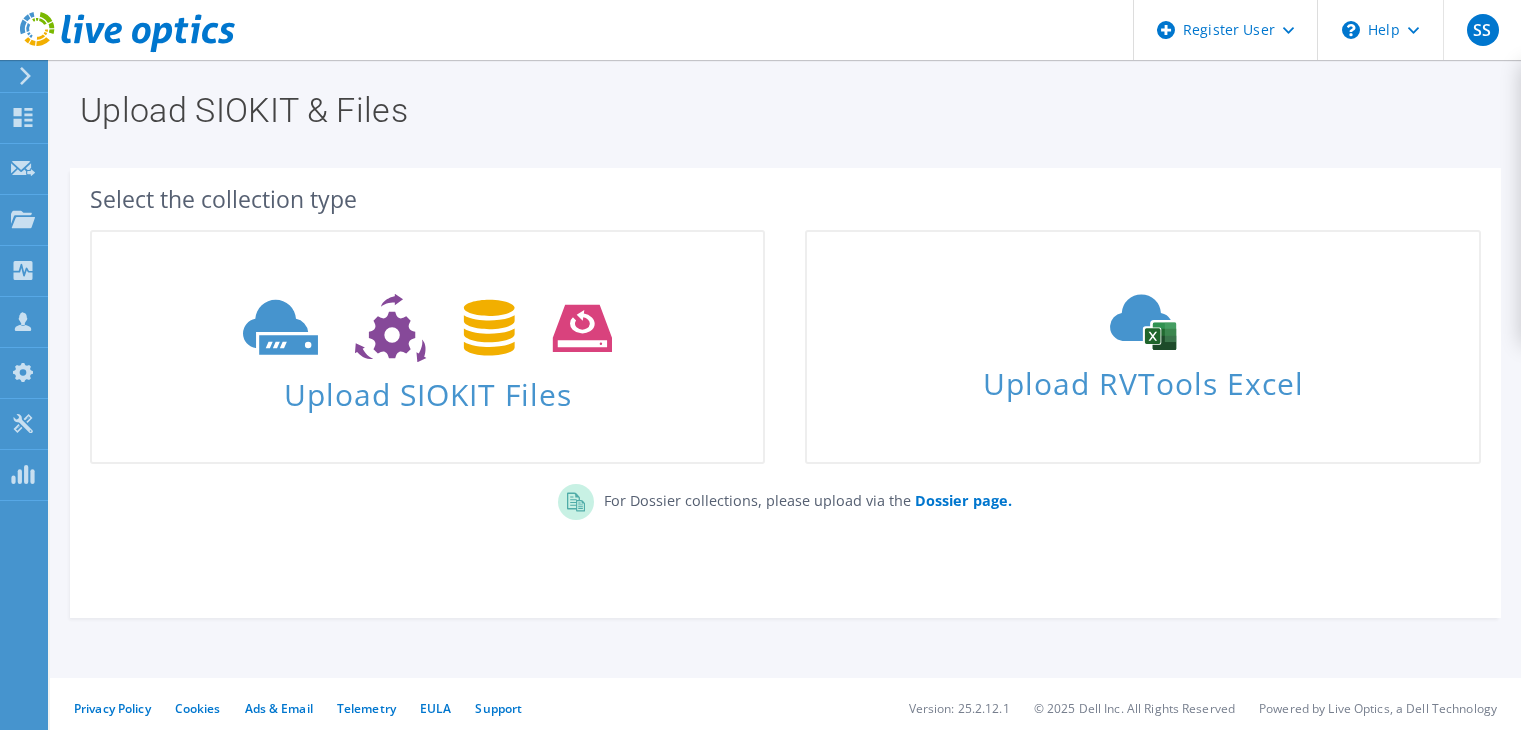 scroll, scrollTop: 0, scrollLeft: 0, axis: both 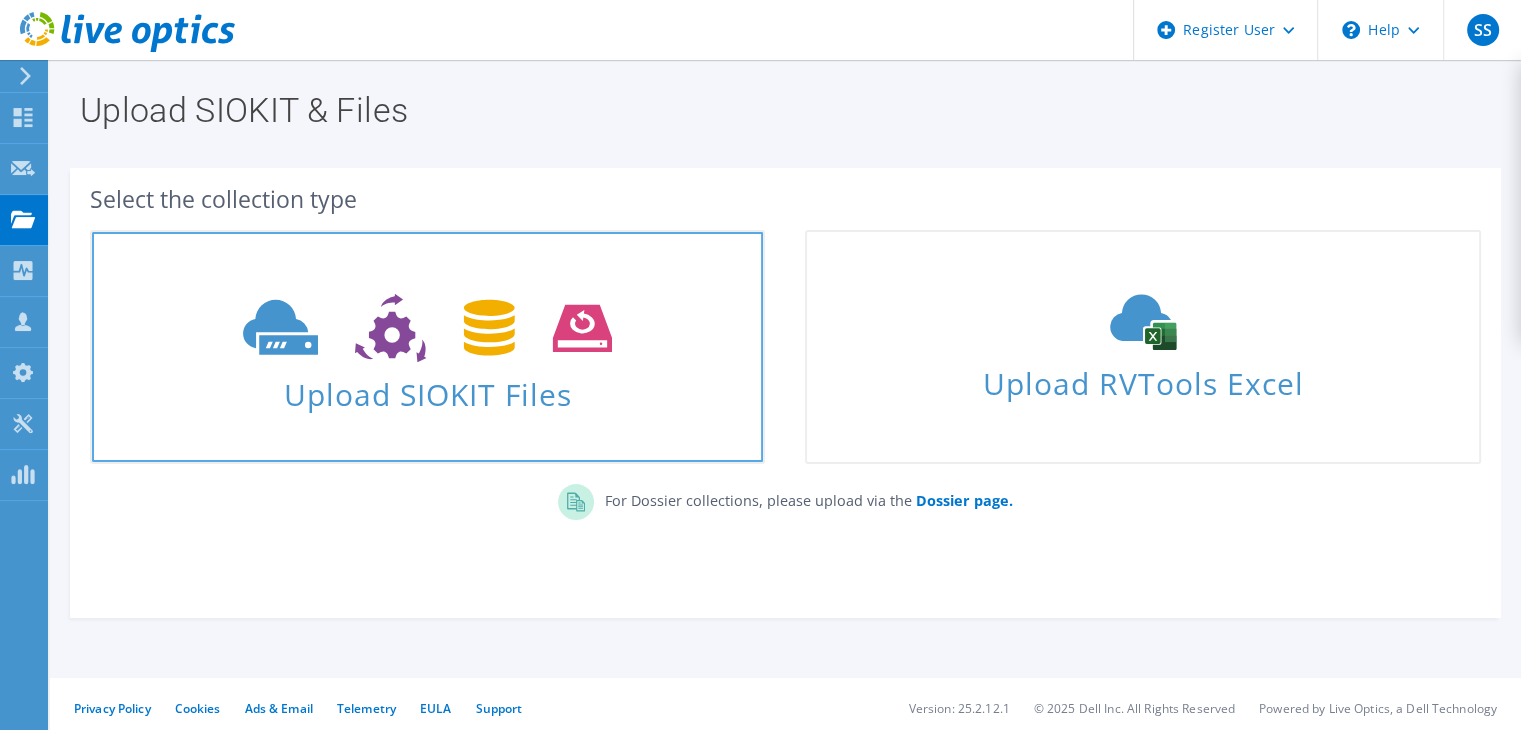 click on "Upload SIOKIT Files" at bounding box center [427, 388] 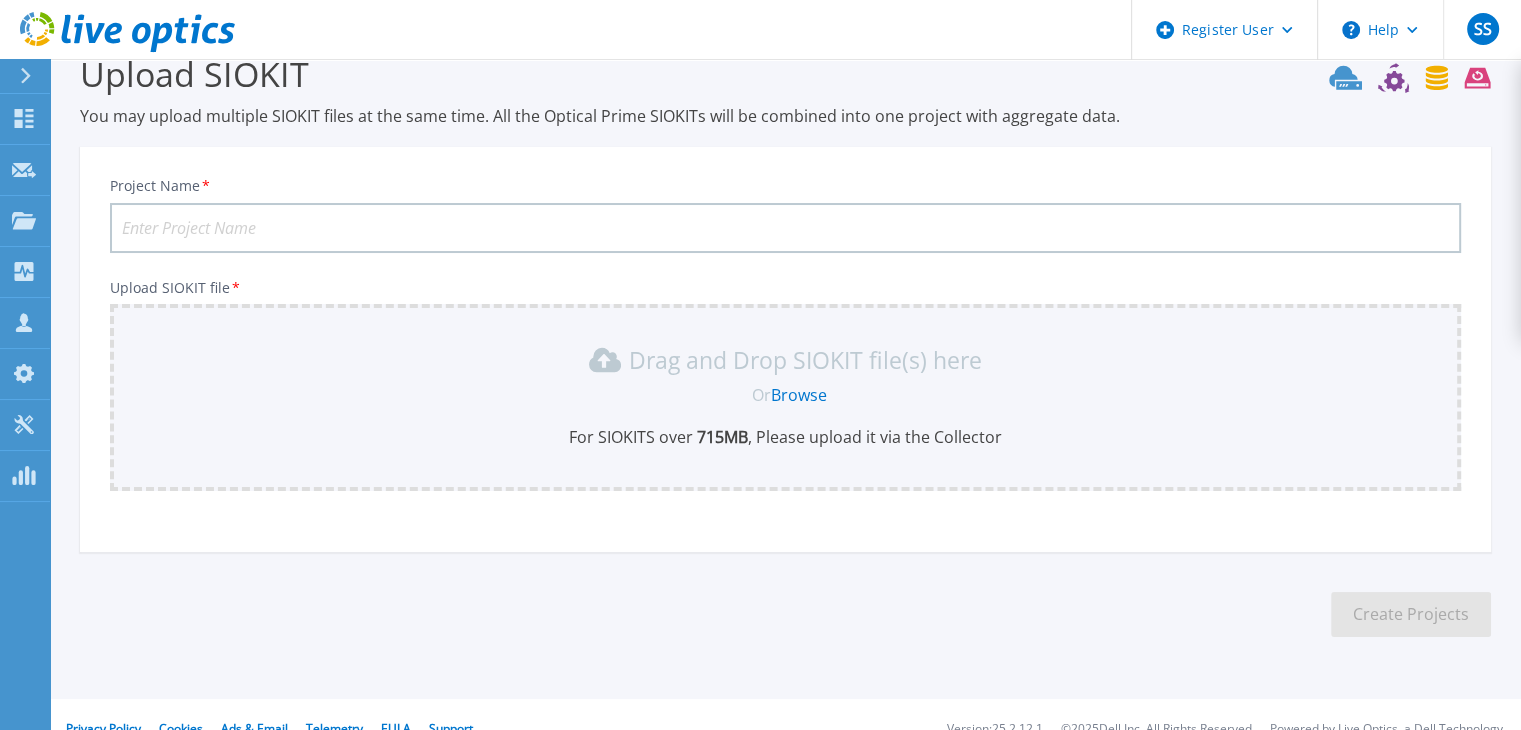 scroll, scrollTop: 65, scrollLeft: 0, axis: vertical 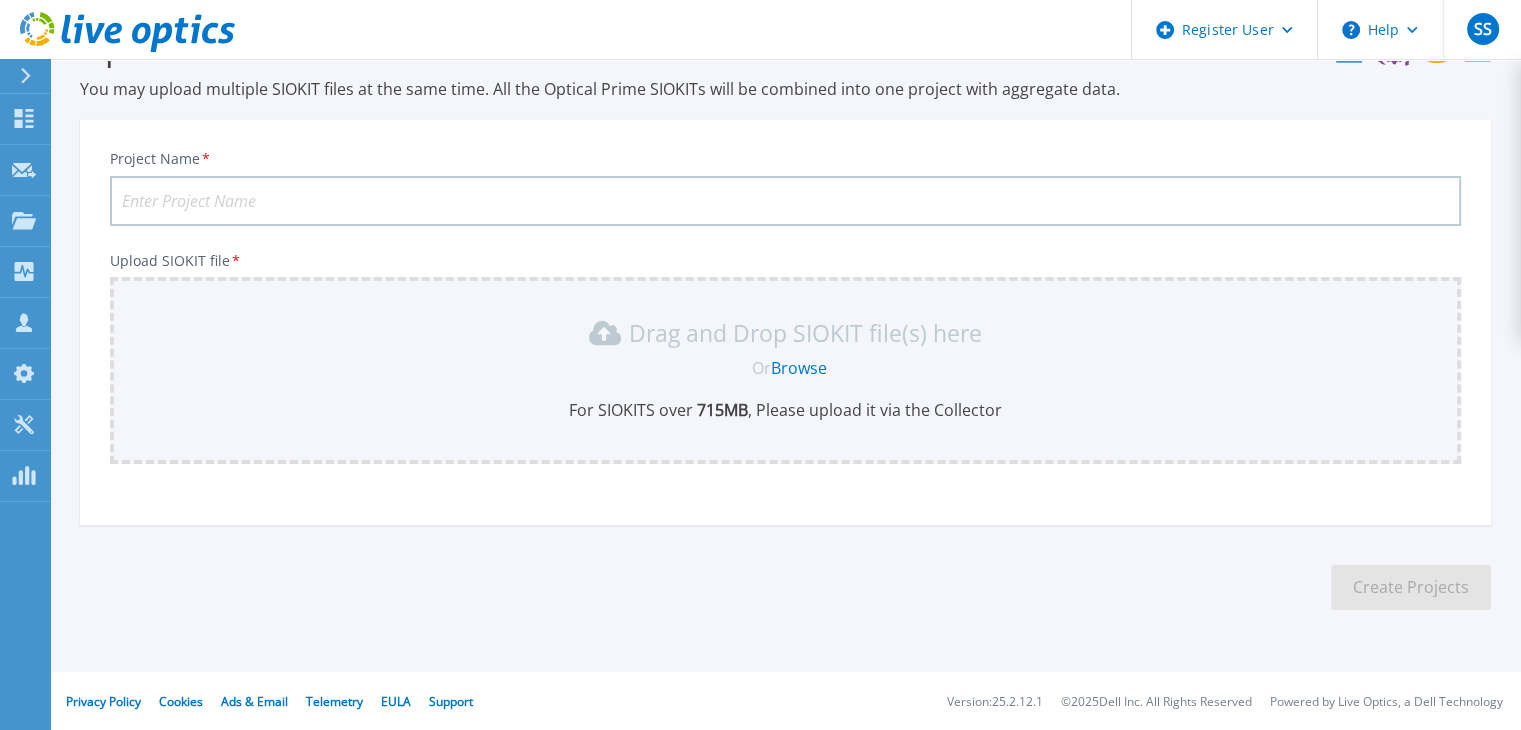 click on "Browse" at bounding box center [799, 368] 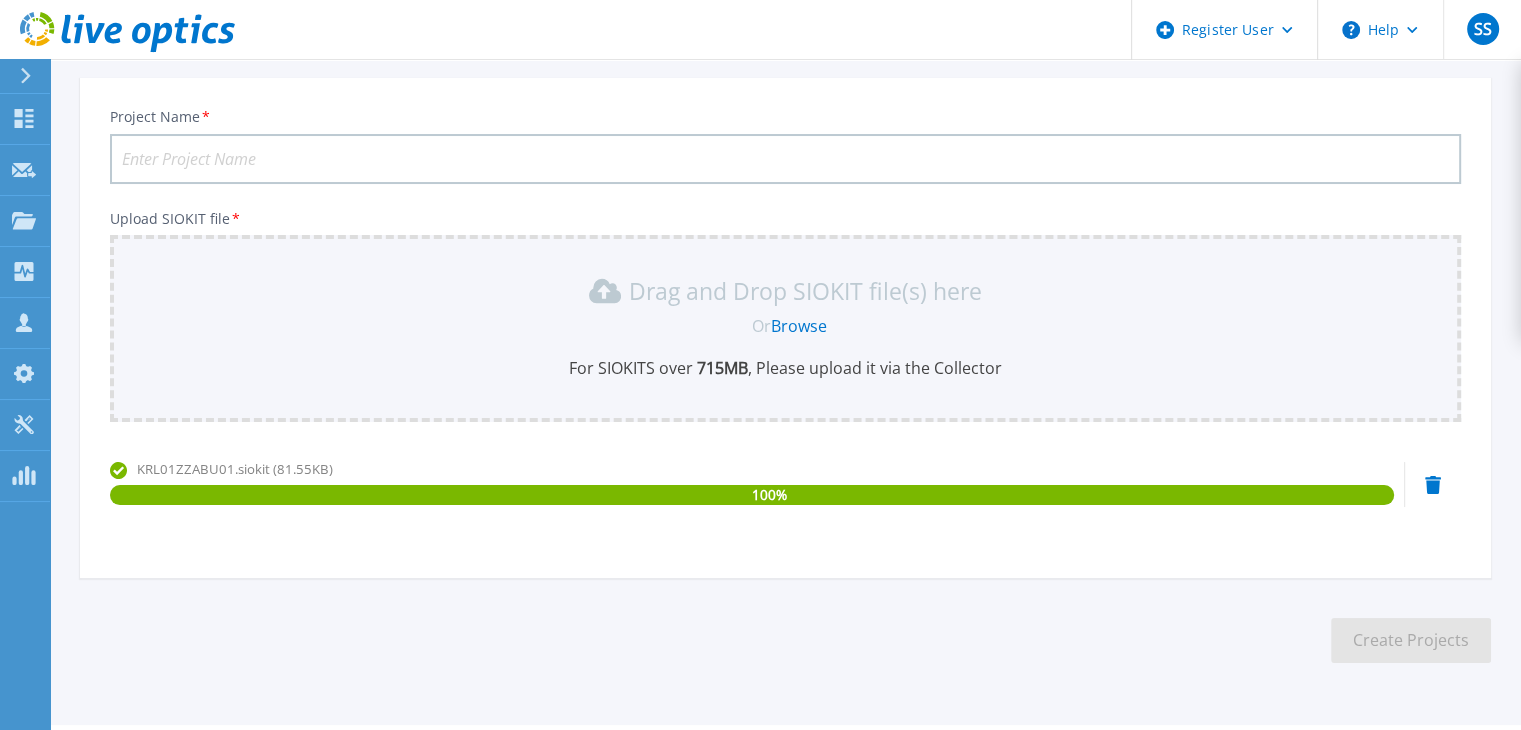 scroll, scrollTop: 60, scrollLeft: 0, axis: vertical 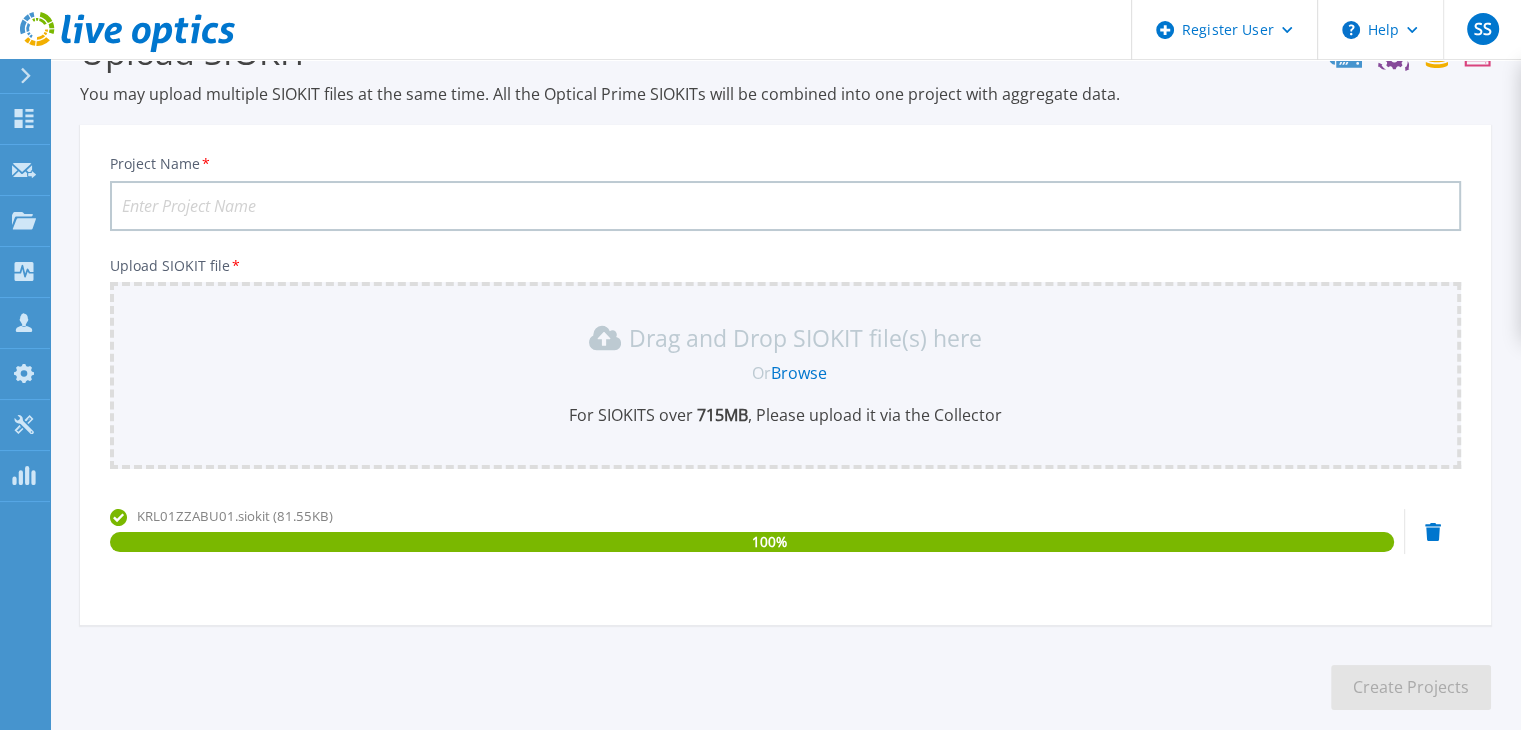 click on "Project Name *" at bounding box center (785, 206) 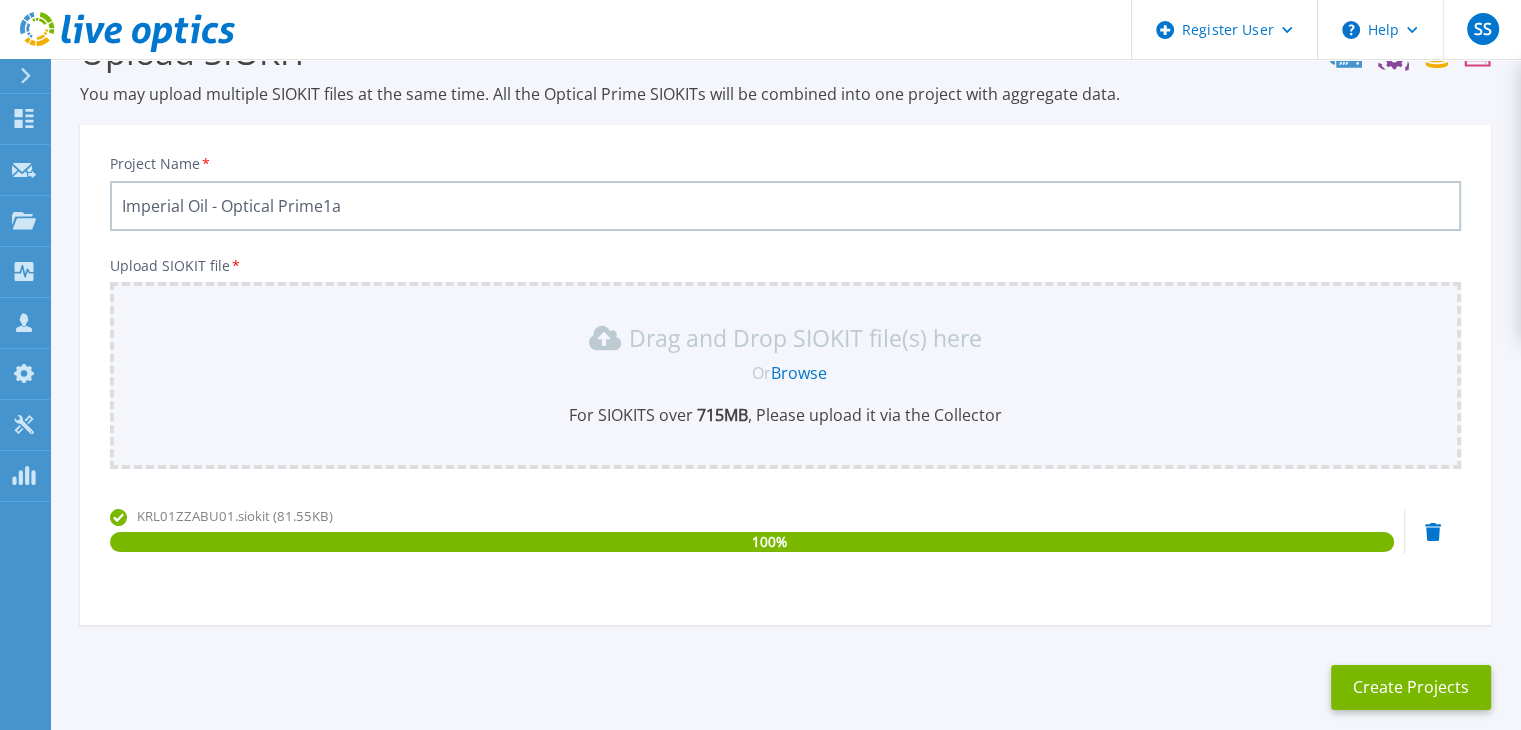 type on "Imperial Oil - Optical Prime1a" 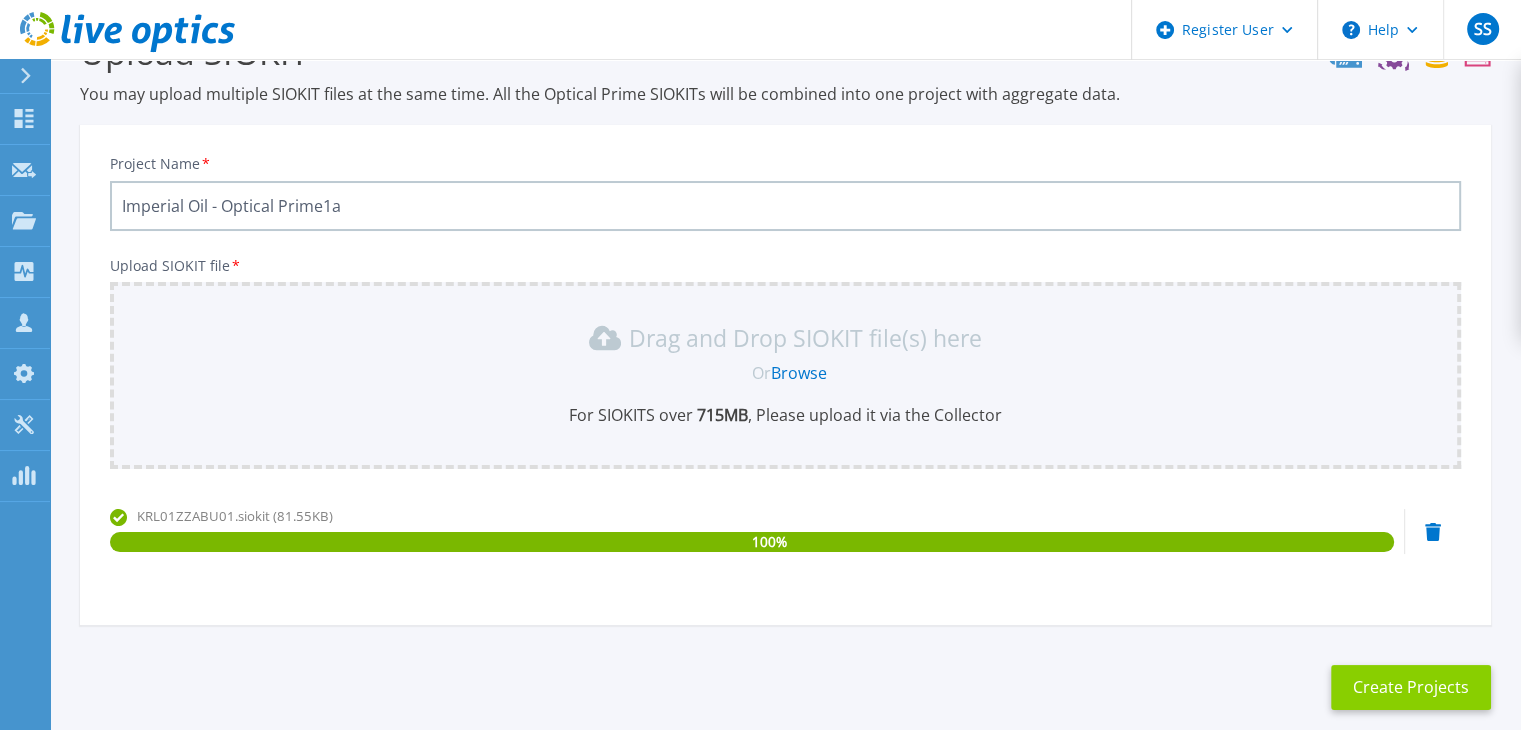 click on "Create Projects" at bounding box center [1411, 687] 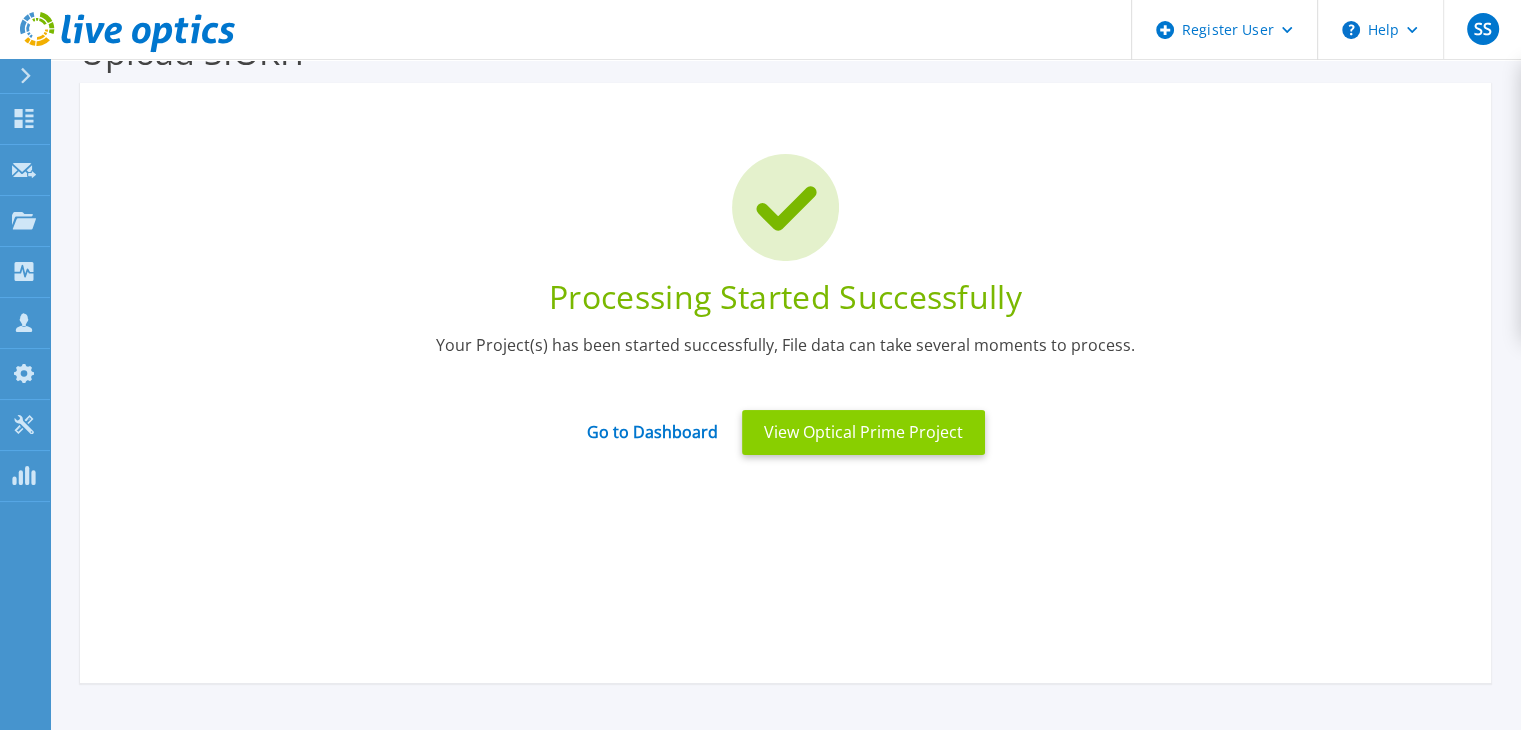 click on "View Optical Prime Project" at bounding box center [863, 432] 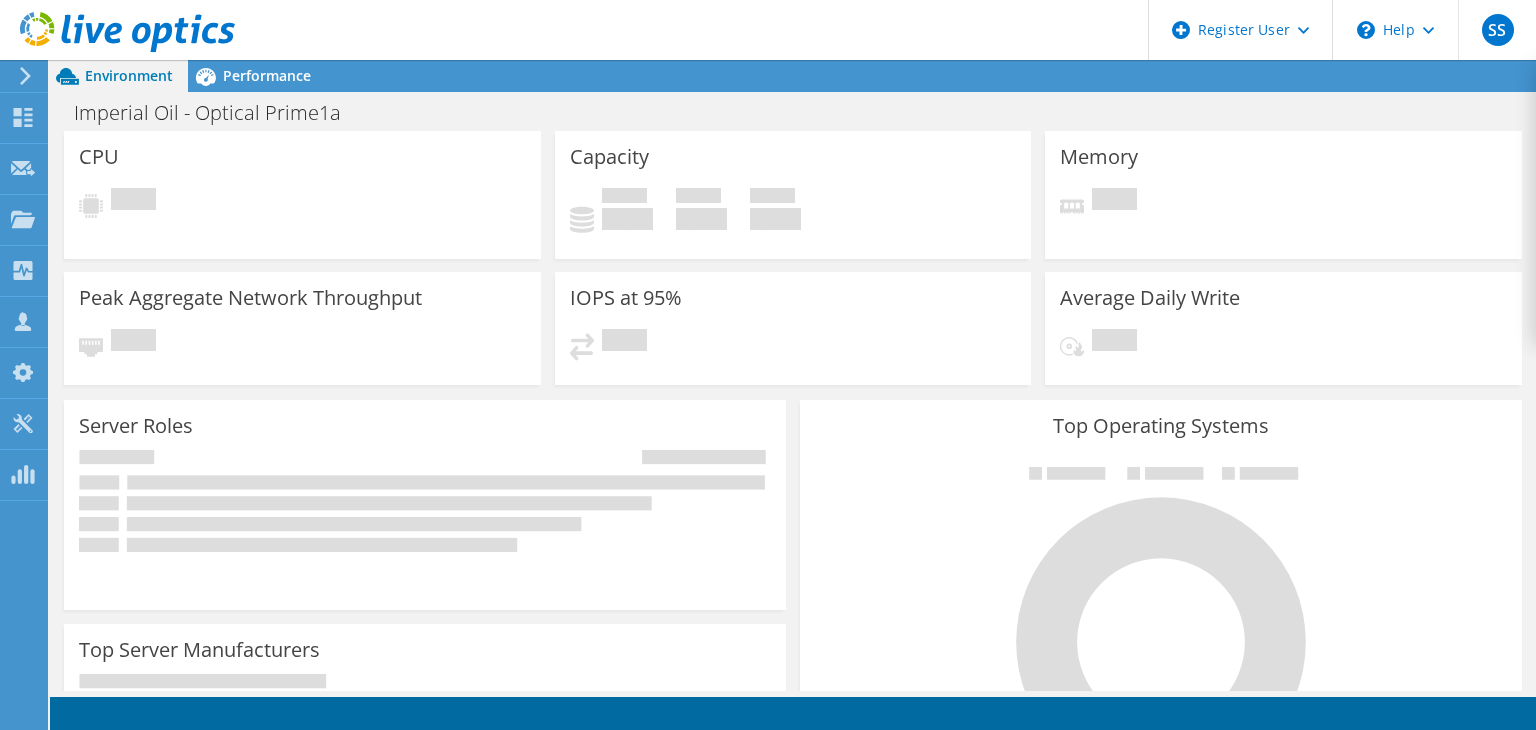 scroll, scrollTop: 0, scrollLeft: 0, axis: both 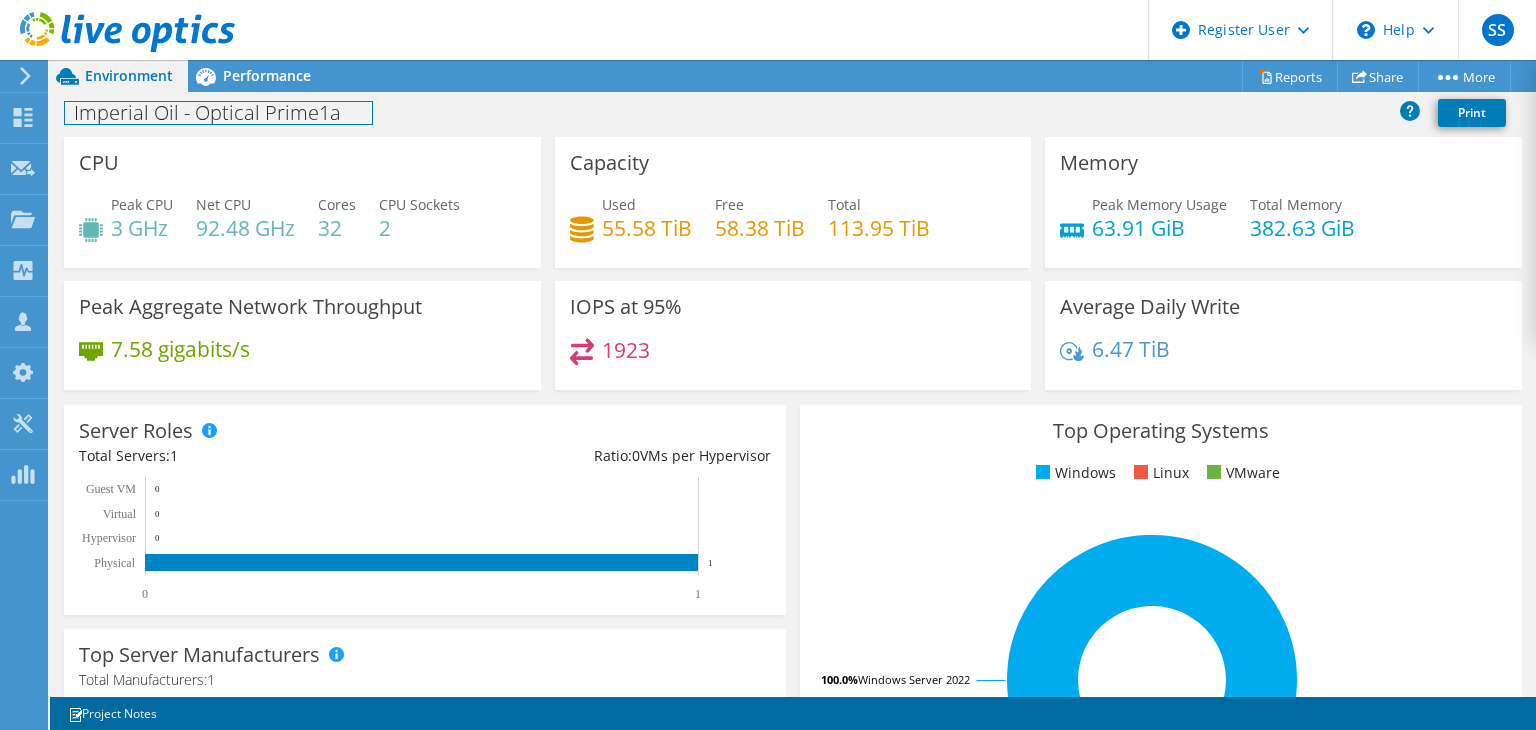 click on "Imperial Oil - Optical Prime1a" at bounding box center [218, 113] 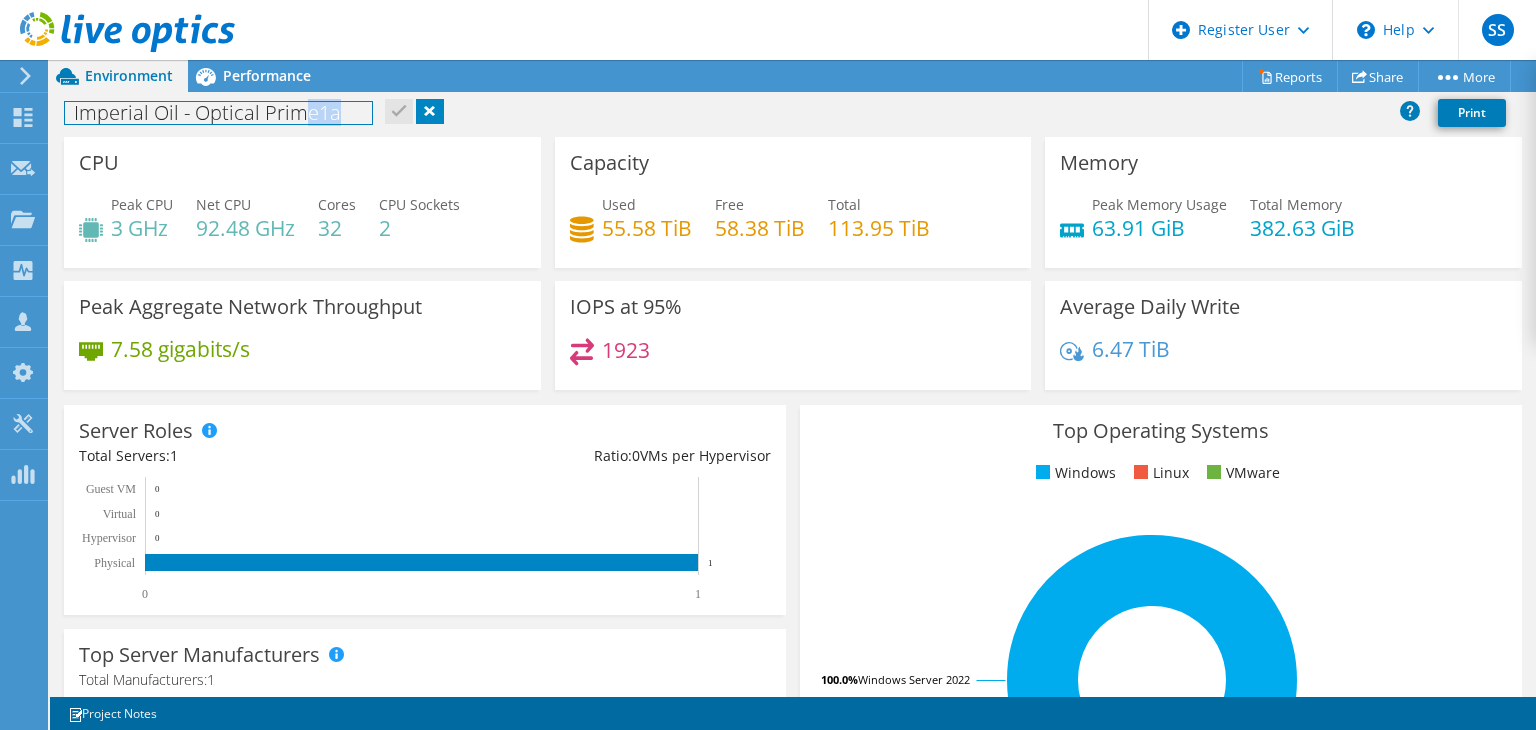 drag, startPoint x: 338, startPoint y: 109, endPoint x: 296, endPoint y: 113, distance: 42.190044 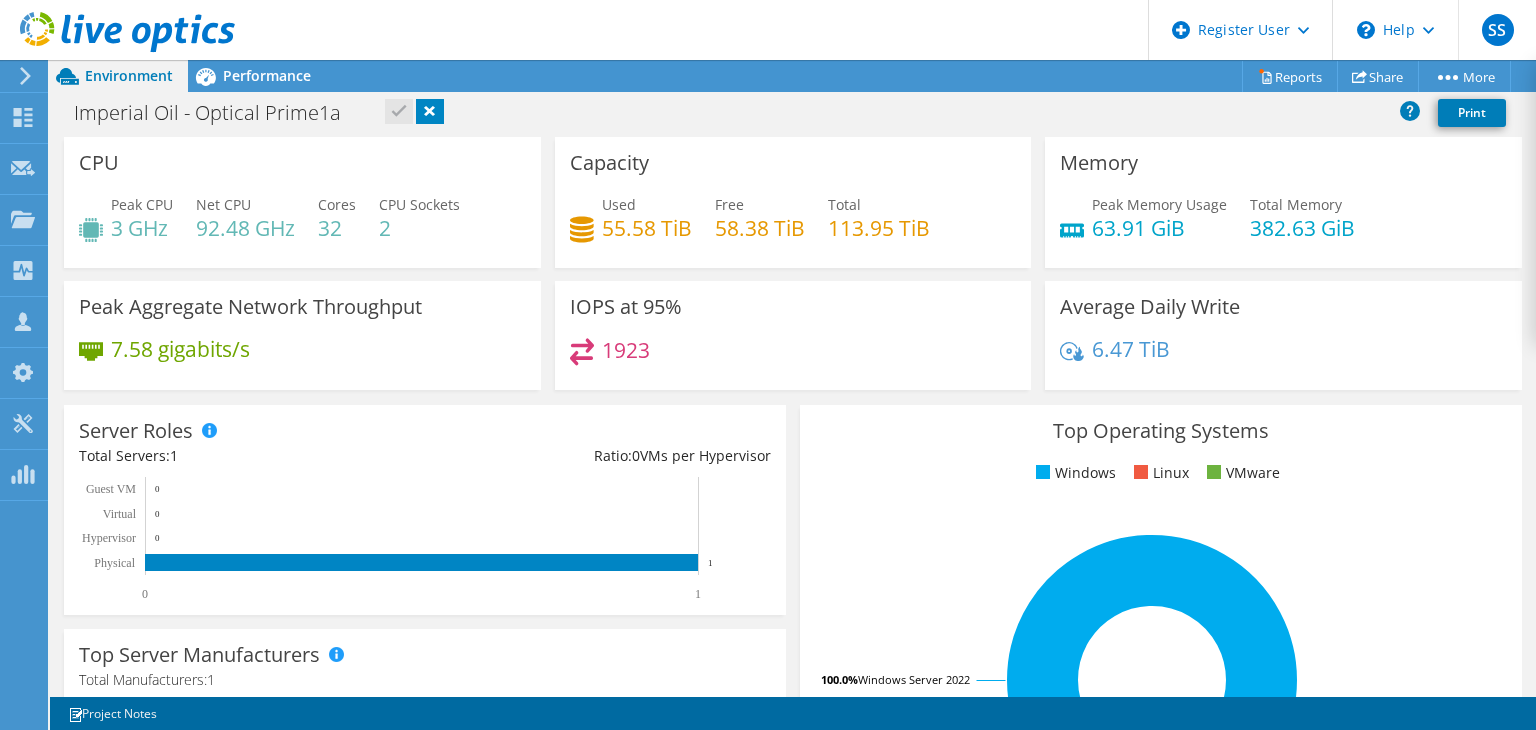 click on "Imperial Oil - Optical Prime1a
Print" at bounding box center (793, 112) 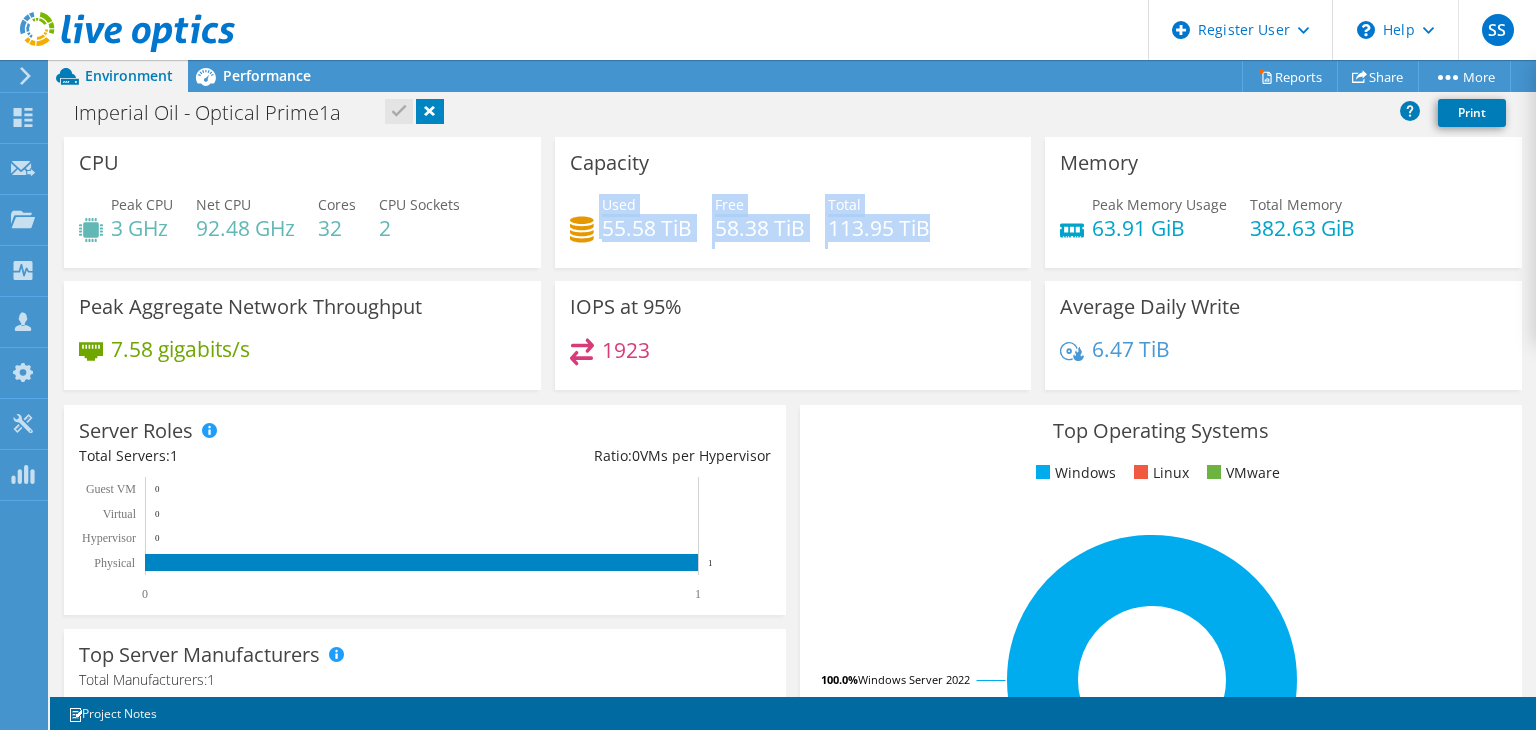 drag, startPoint x: 946, startPoint y: 225, endPoint x: 592, endPoint y: 230, distance: 354.0353 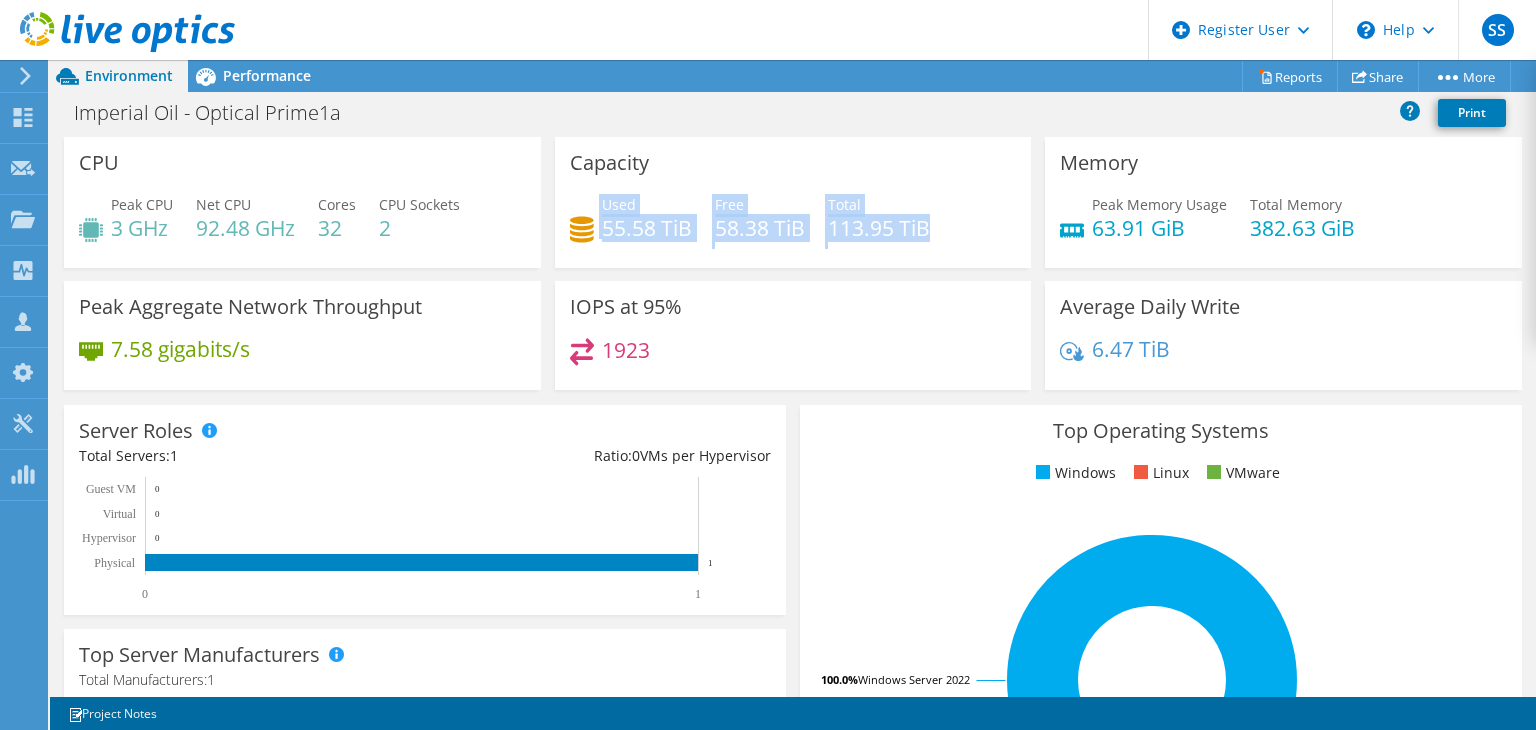 click 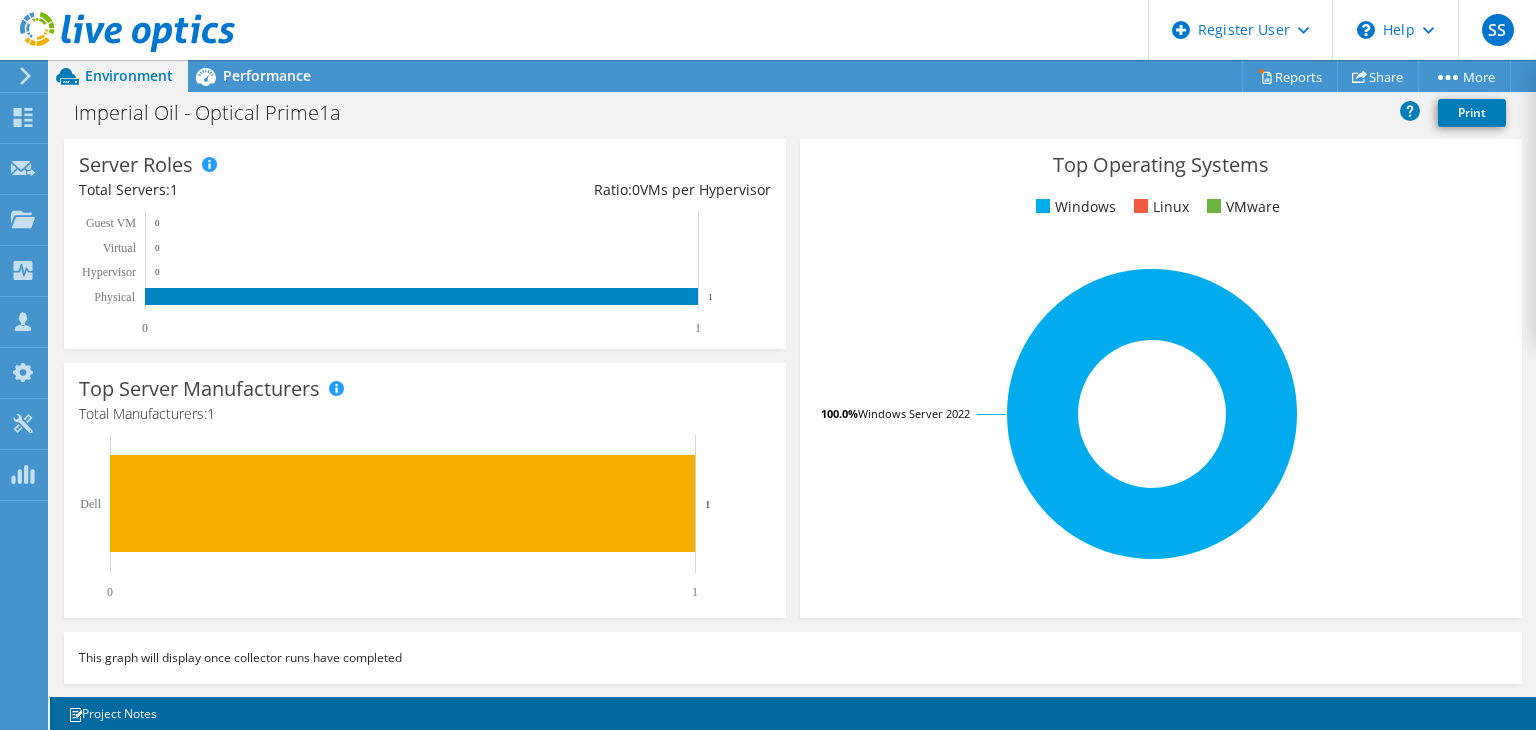 scroll, scrollTop: 0, scrollLeft: 0, axis: both 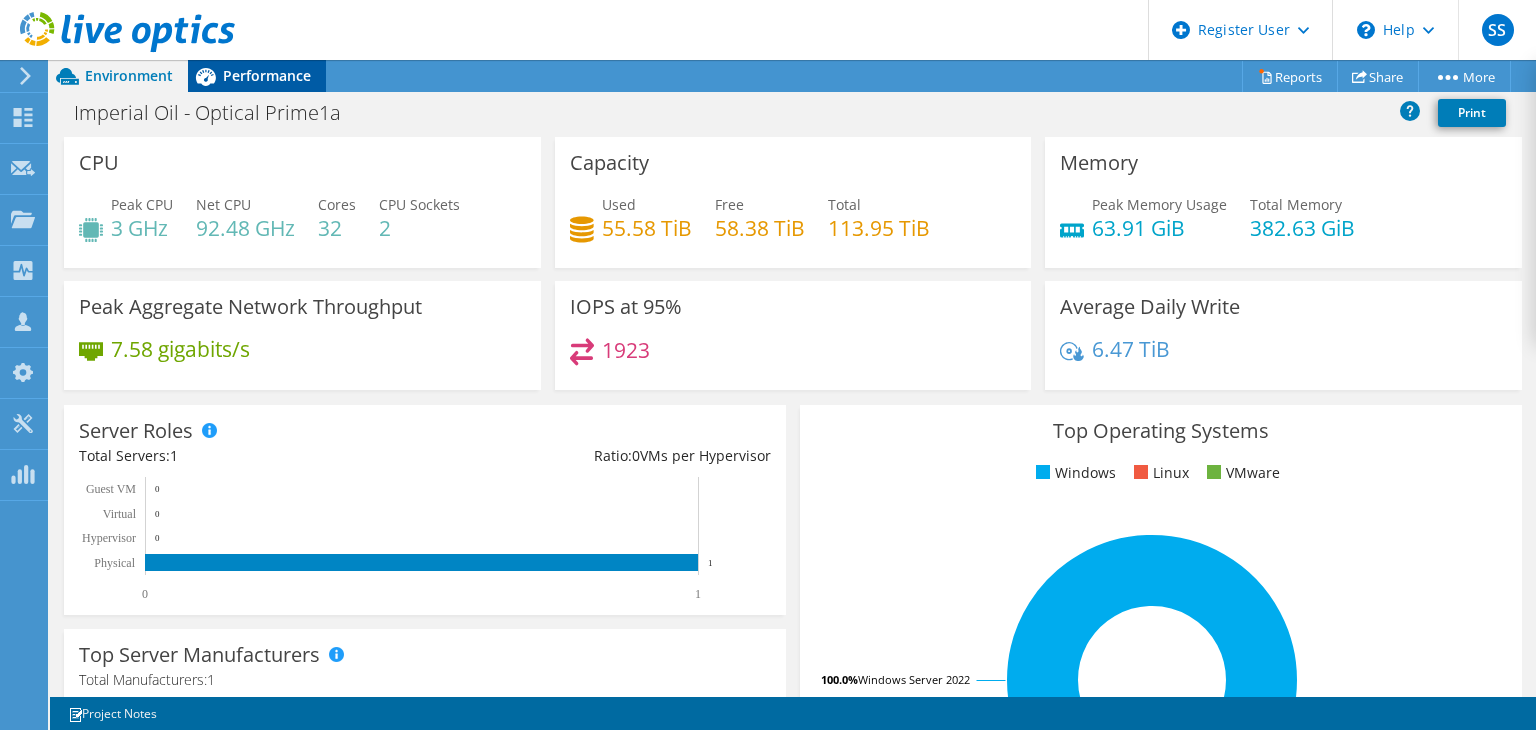 click on "Performance" at bounding box center [267, 75] 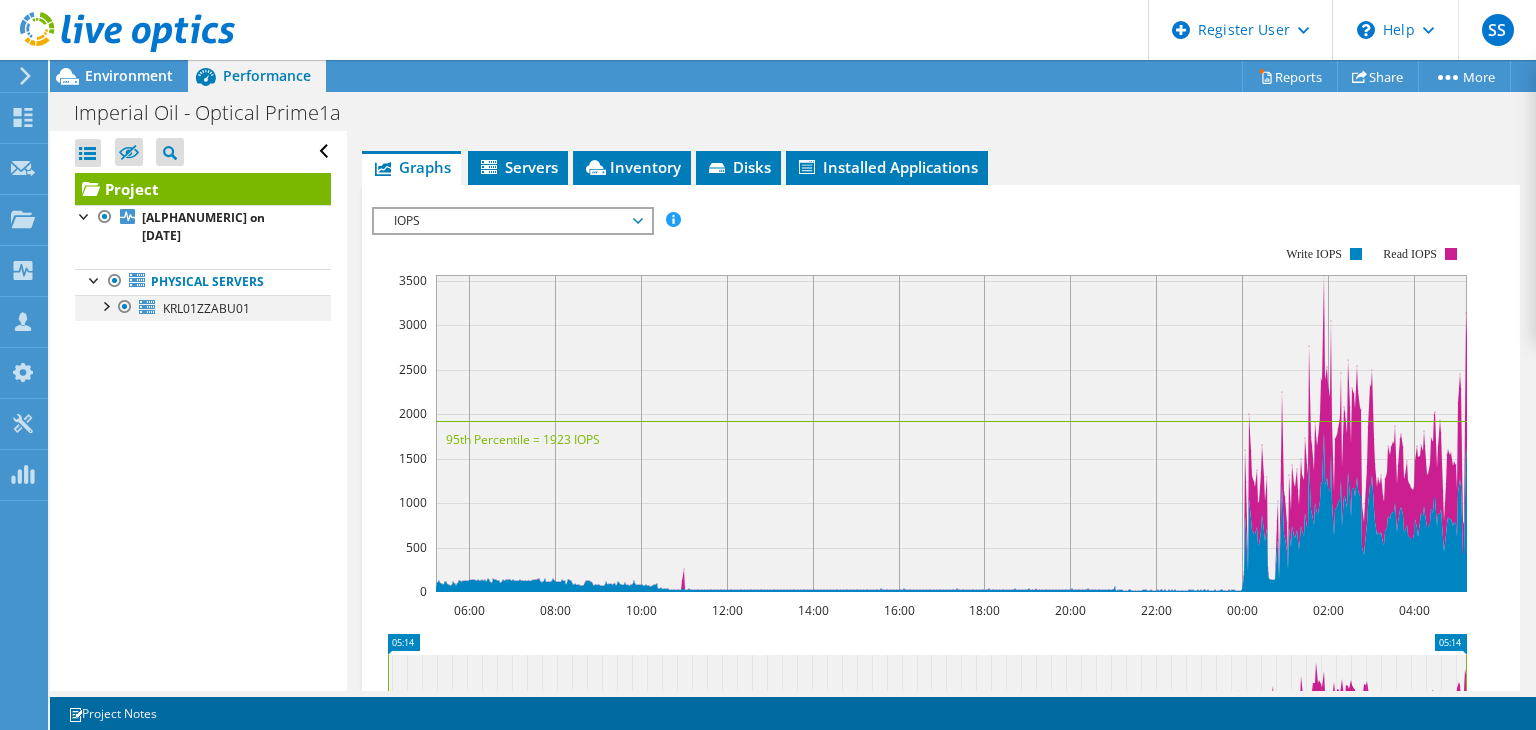 click at bounding box center (105, 305) 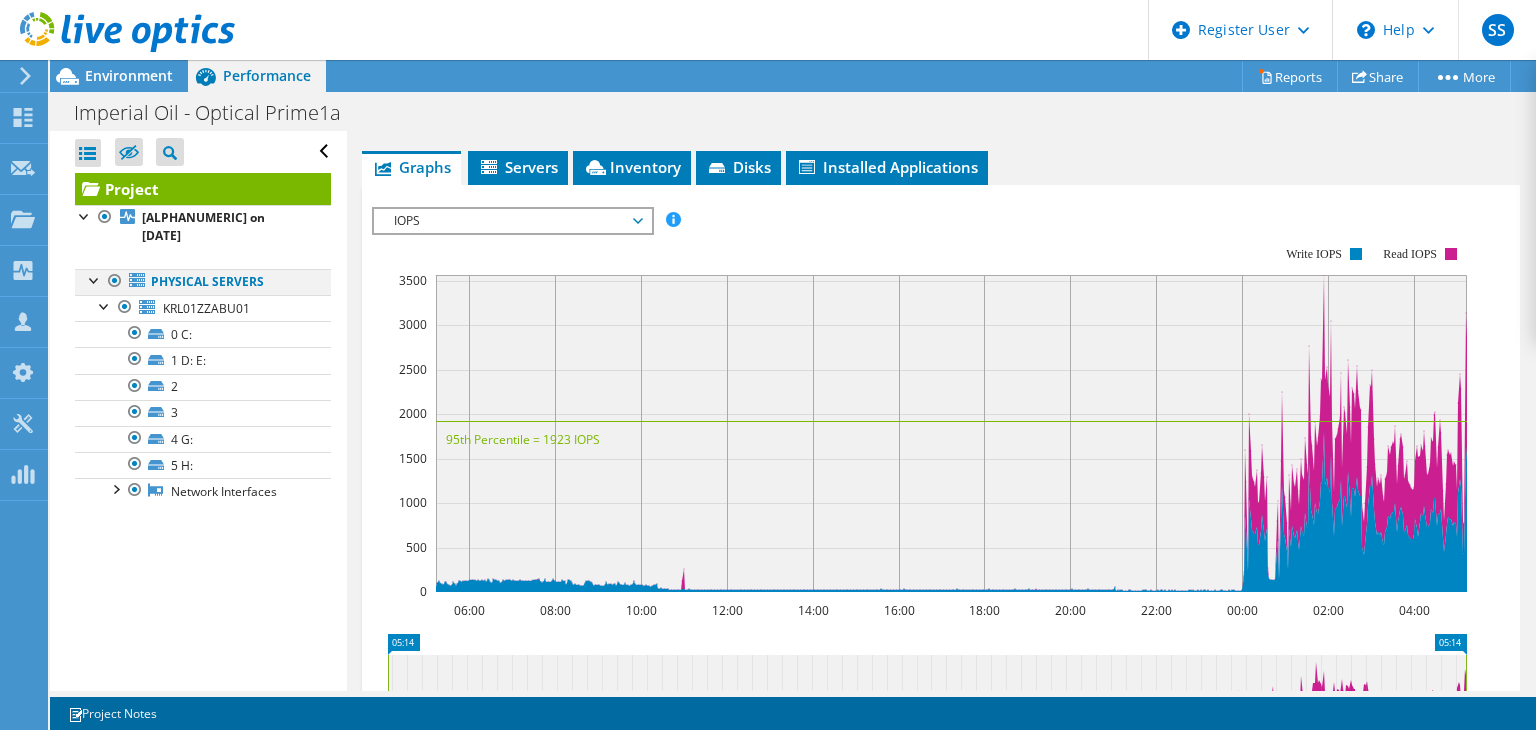click at bounding box center (95, 279) 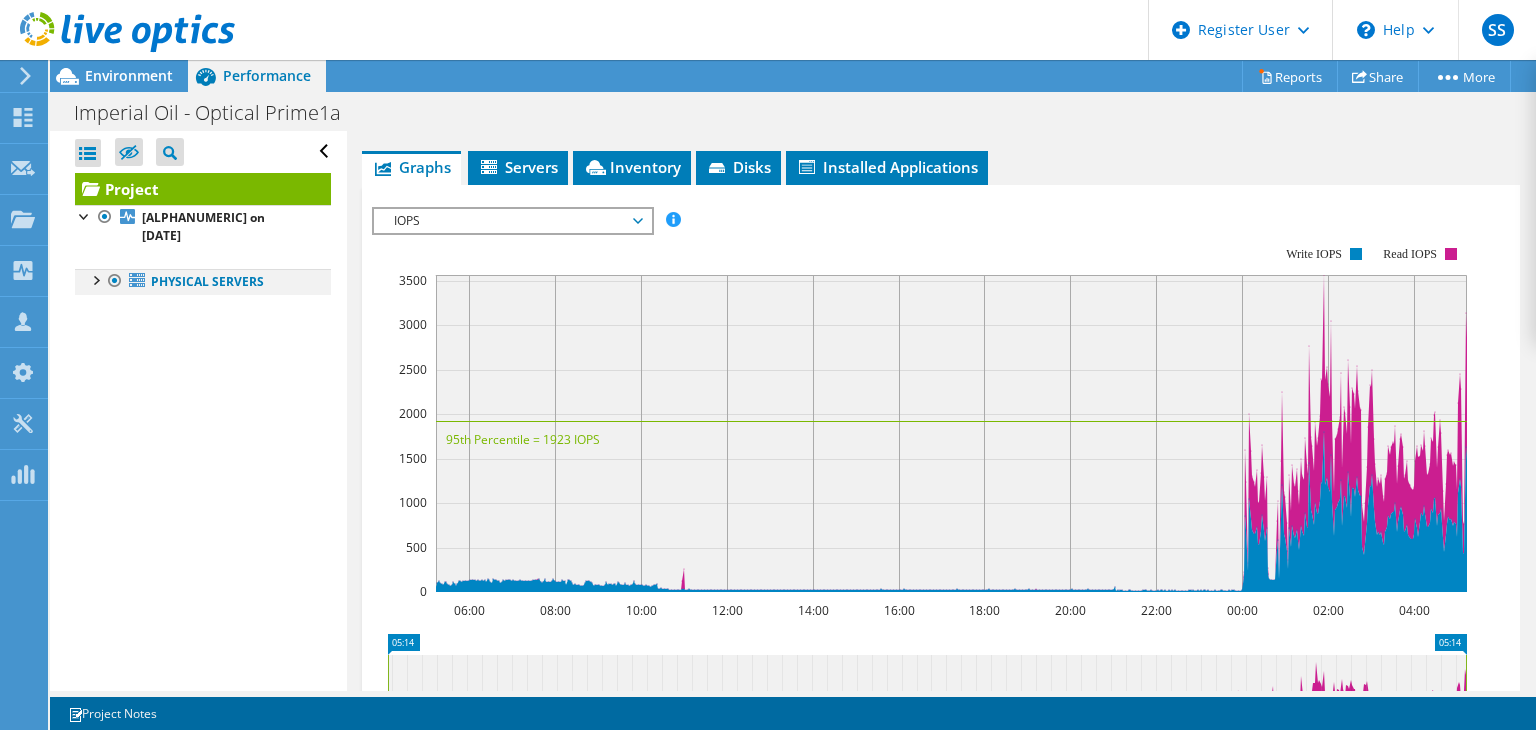 click at bounding box center (95, 279) 